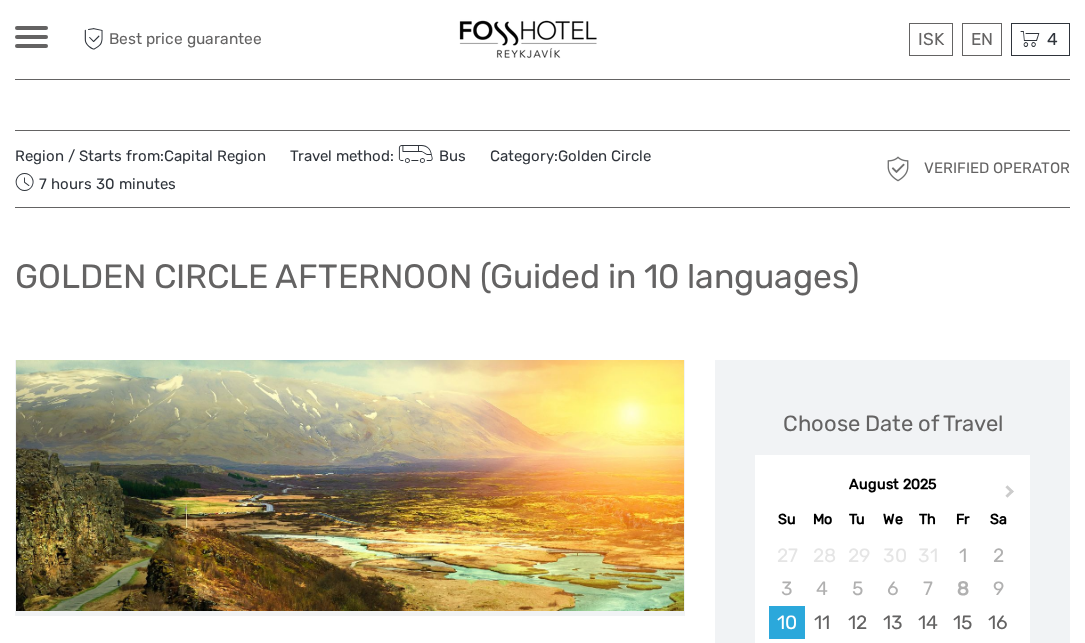 scroll, scrollTop: 0, scrollLeft: 0, axis: both 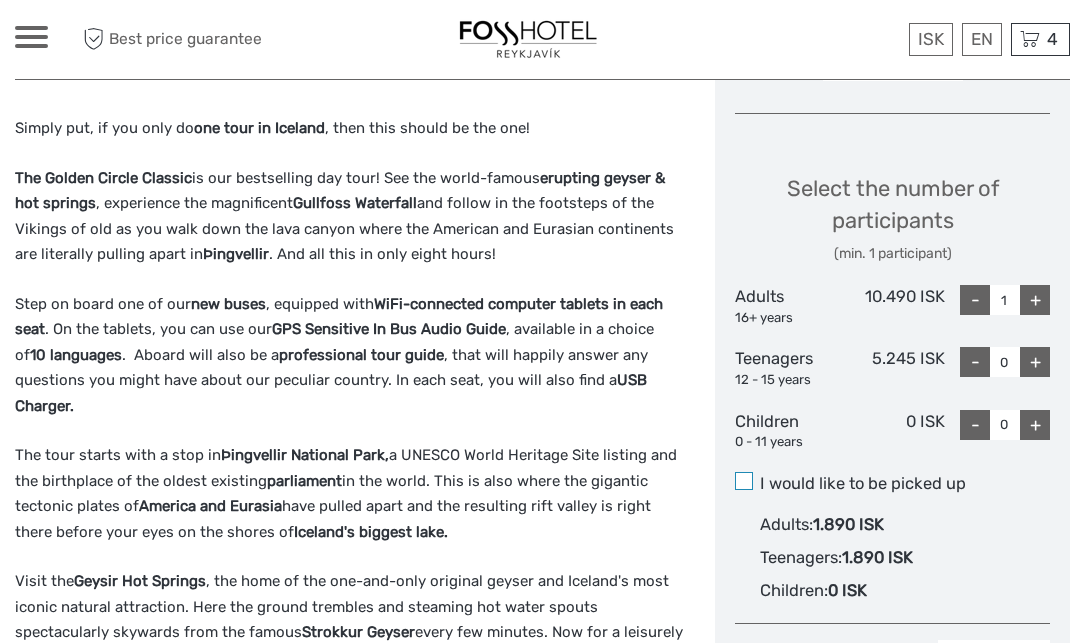 click at bounding box center [744, 481] 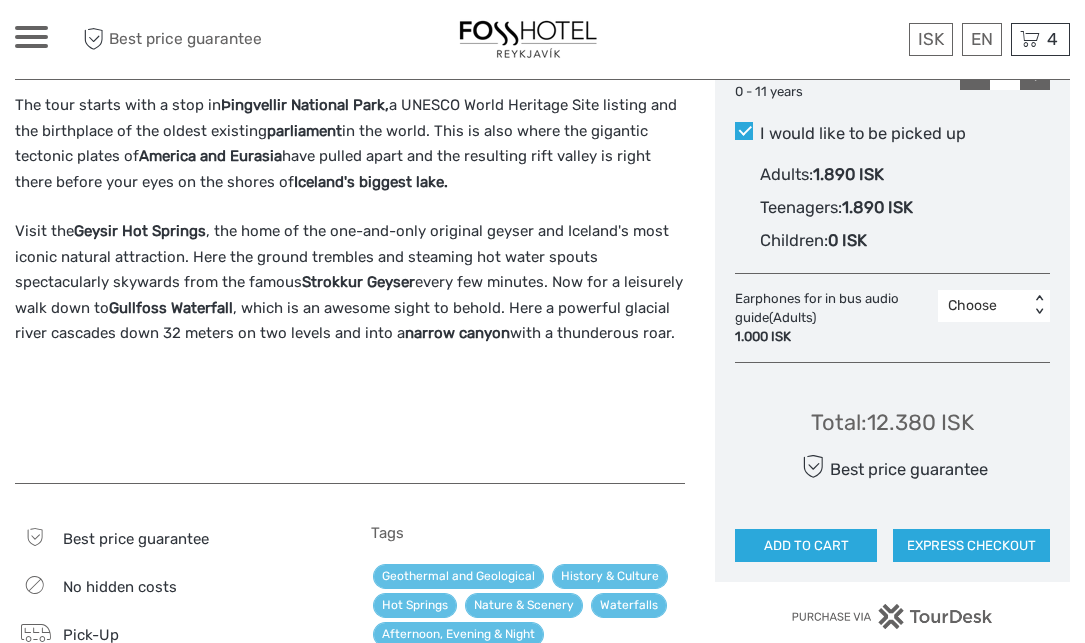 scroll, scrollTop: 1154, scrollLeft: 0, axis: vertical 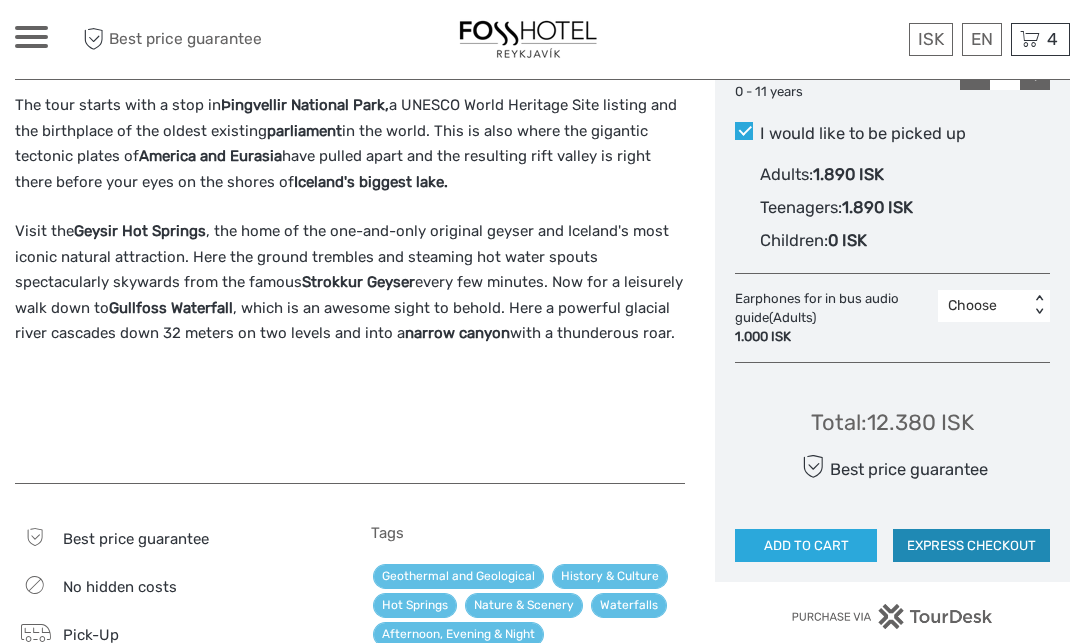 click on "EXPRESS CHECKOUT" at bounding box center (971, 546) 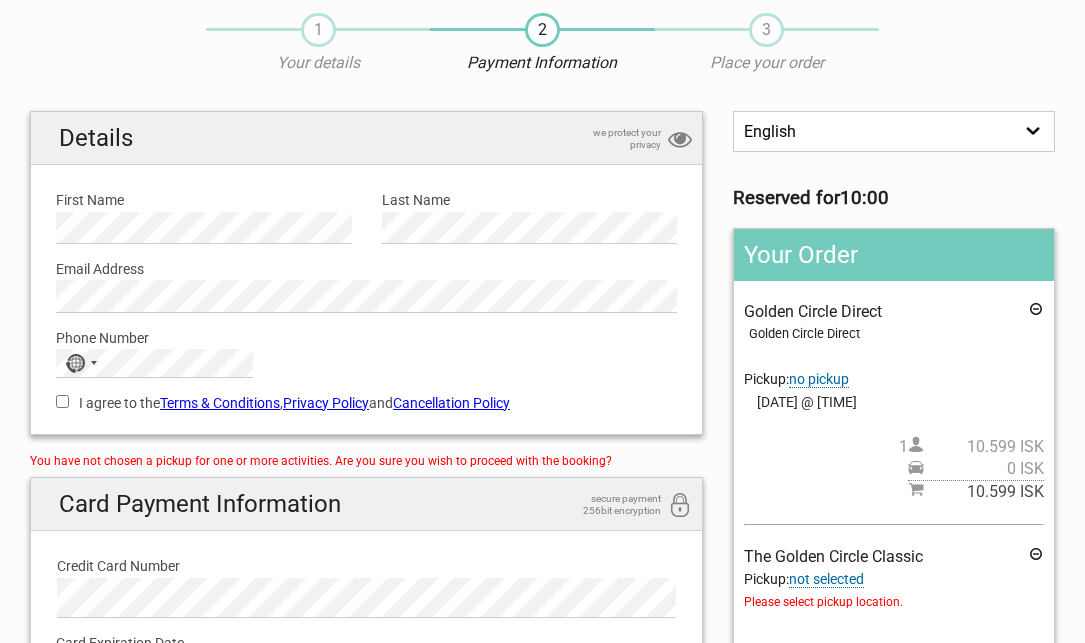 scroll, scrollTop: 231, scrollLeft: 0, axis: vertical 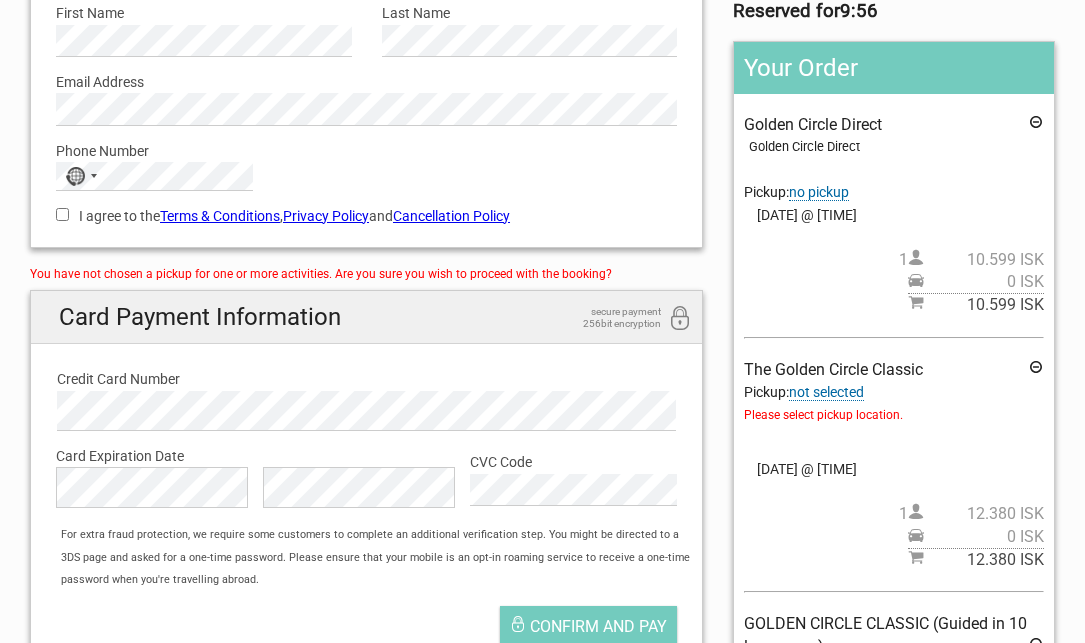 click on "not selected" at bounding box center [826, 392] 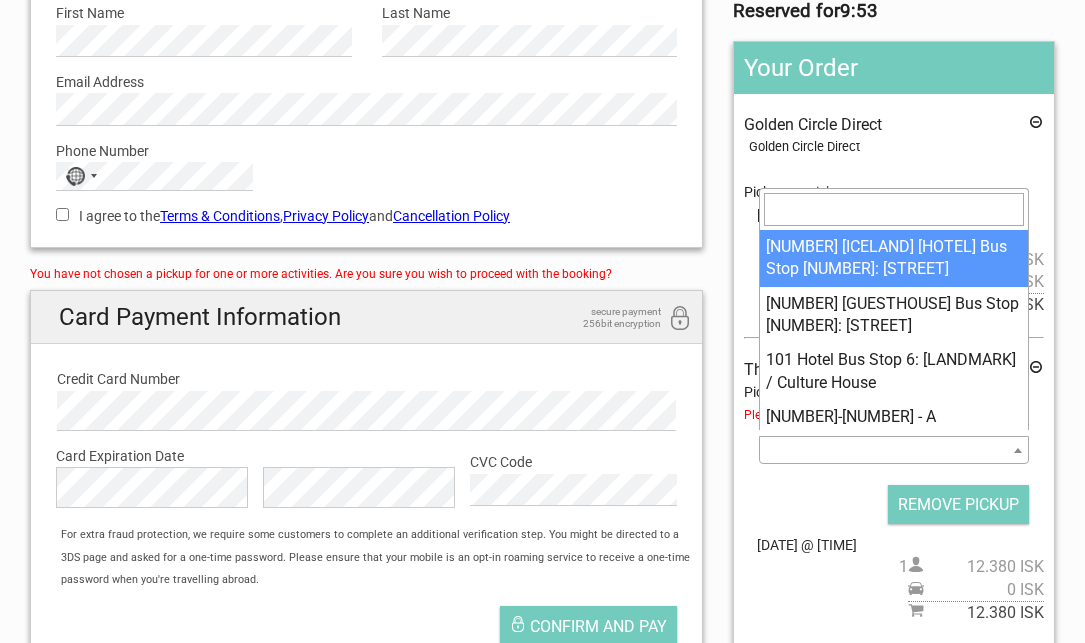 click at bounding box center [894, 450] 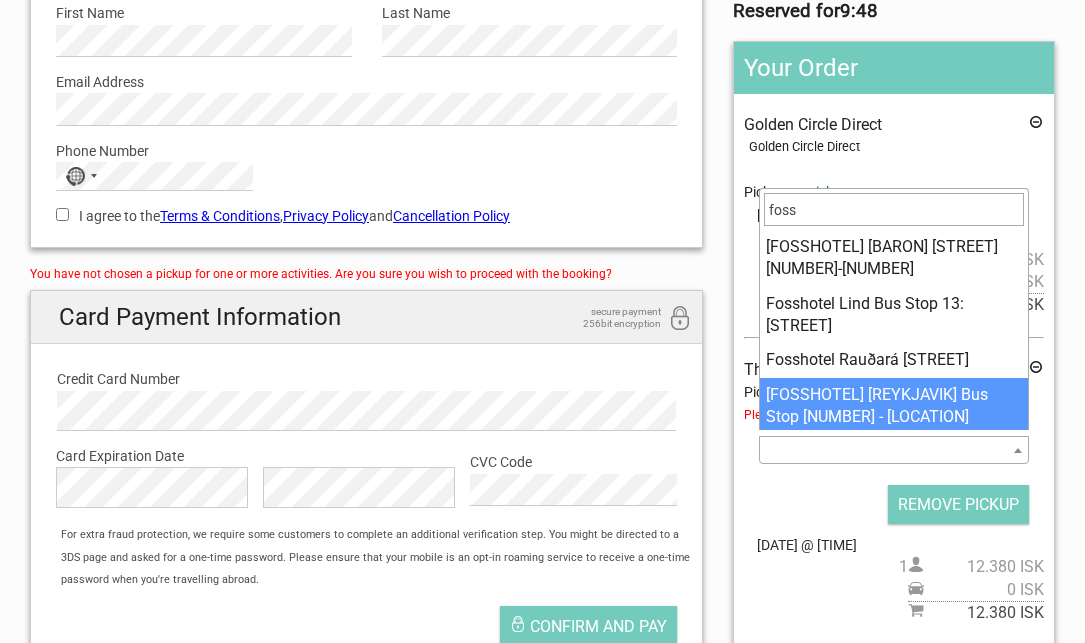 type on "foss" 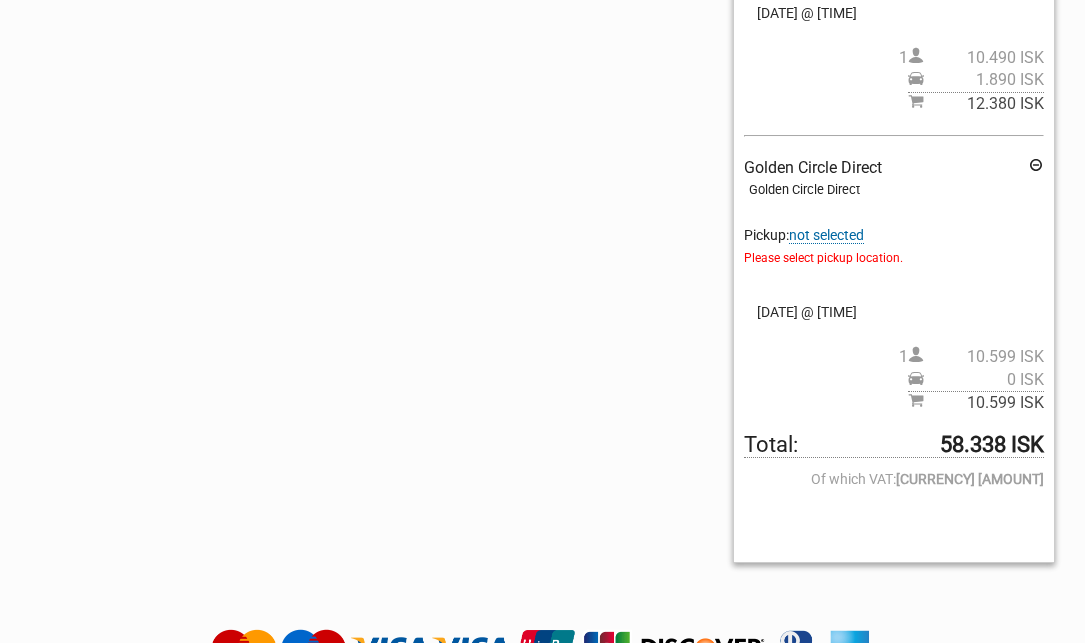 scroll, scrollTop: 1270, scrollLeft: 0, axis: vertical 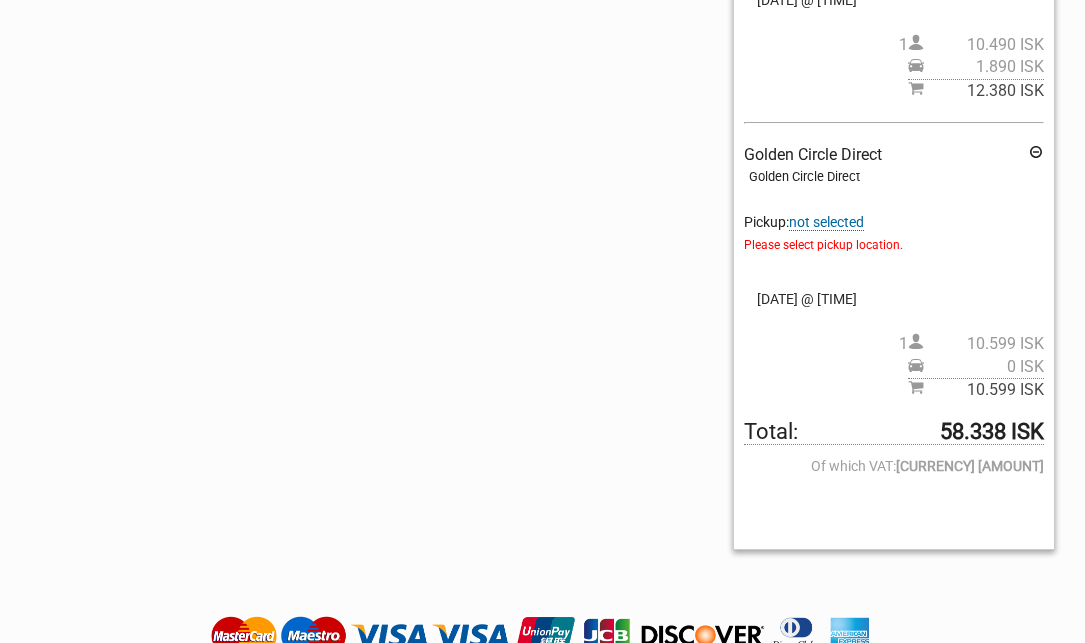 click on "not selected" at bounding box center [826, 222] 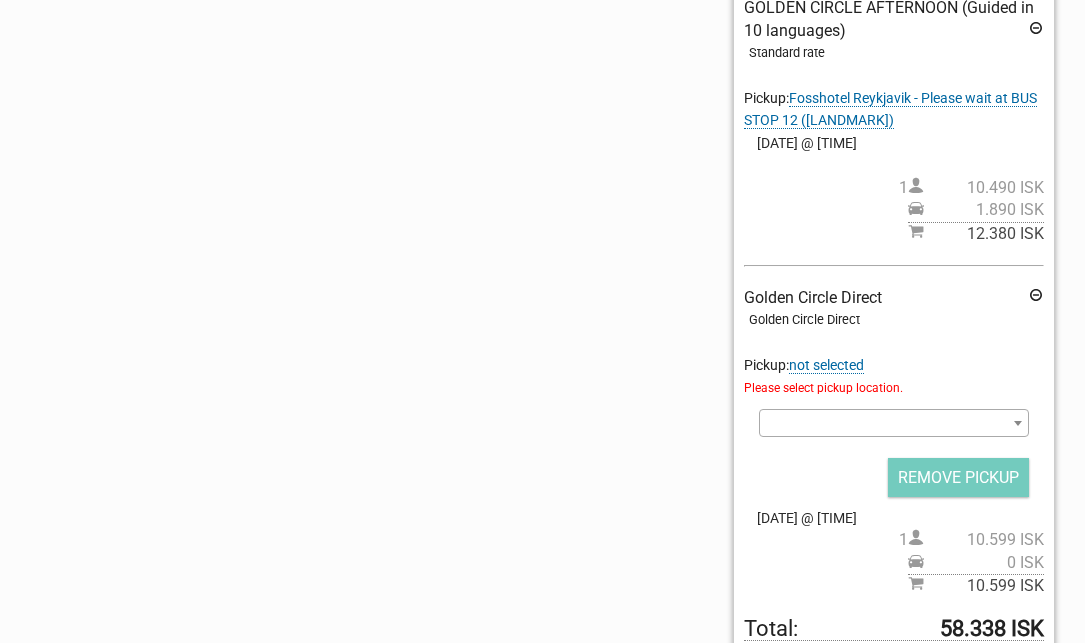 scroll, scrollTop: 1127, scrollLeft: 0, axis: vertical 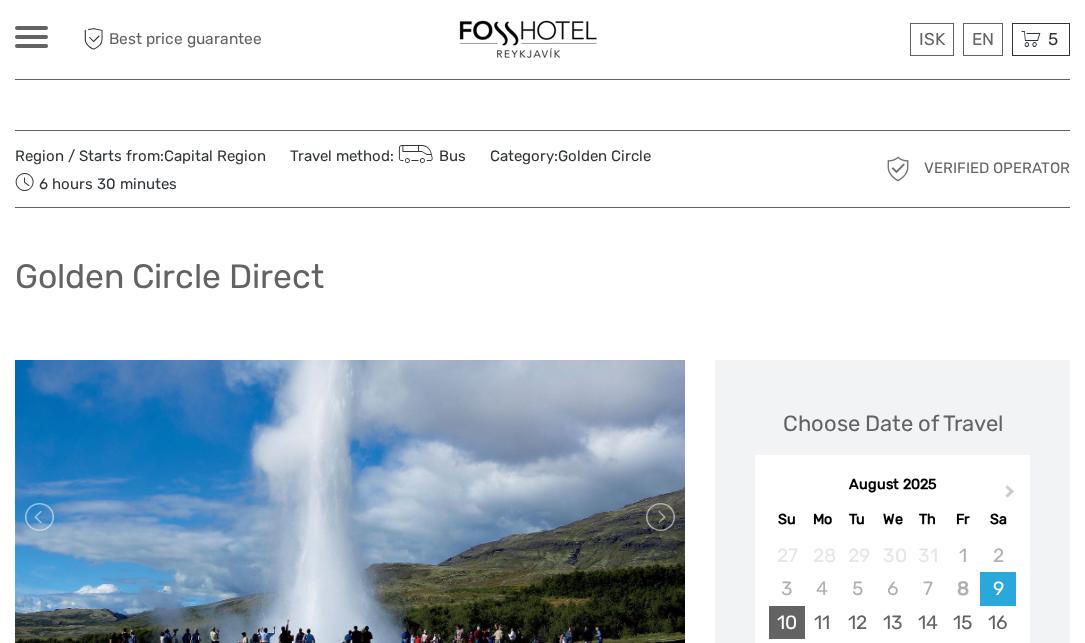 click on "10" at bounding box center [786, 622] 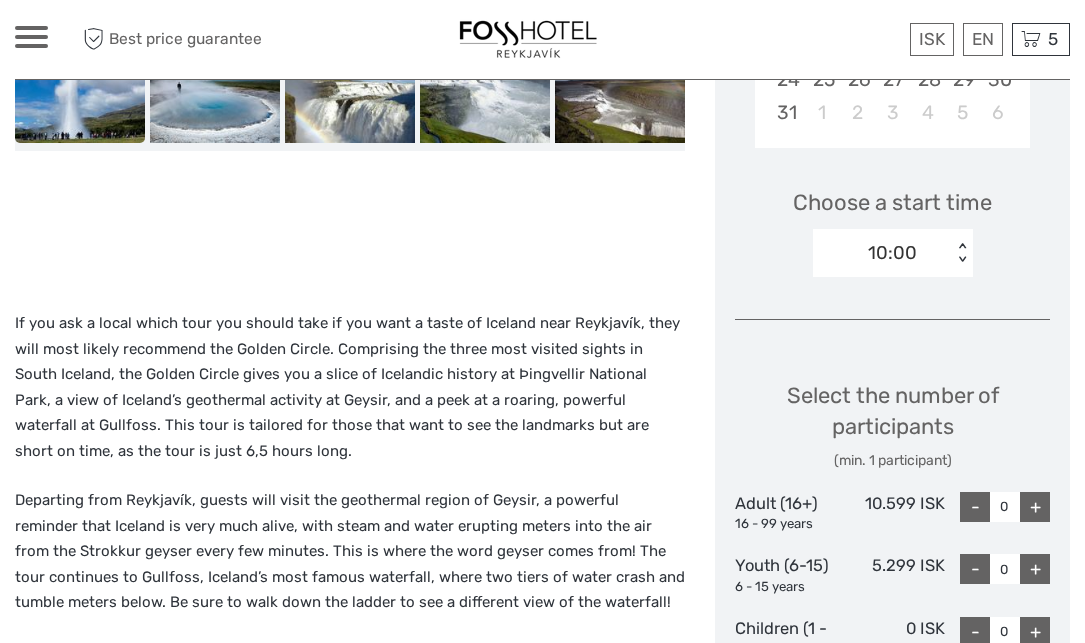 scroll, scrollTop: 629, scrollLeft: 0, axis: vertical 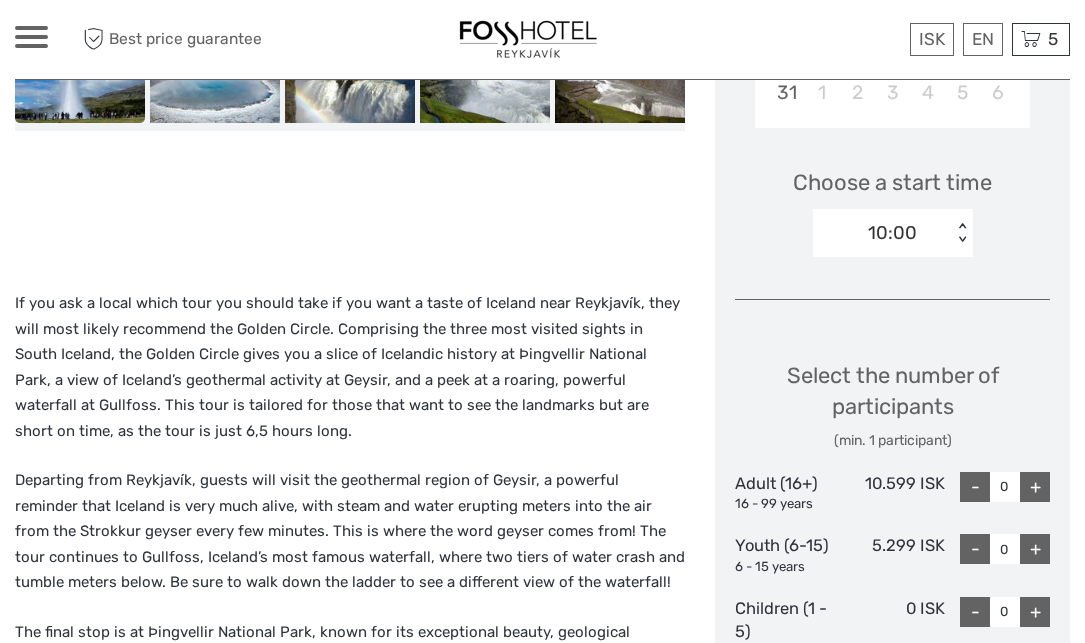 click on "< >" at bounding box center [961, 233] 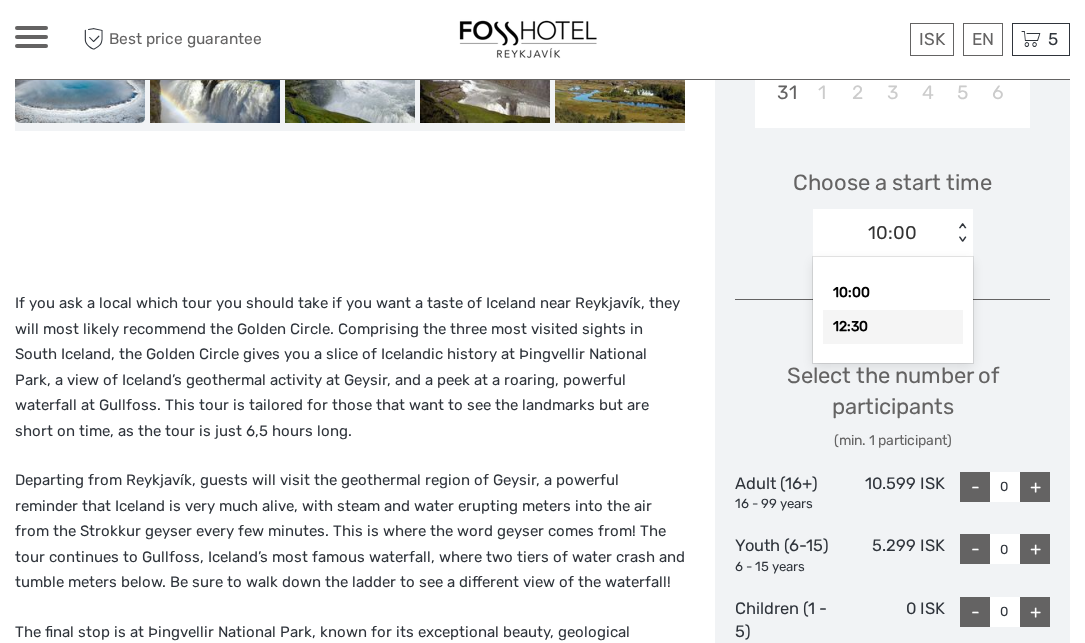 click on "12:30" at bounding box center [893, 327] 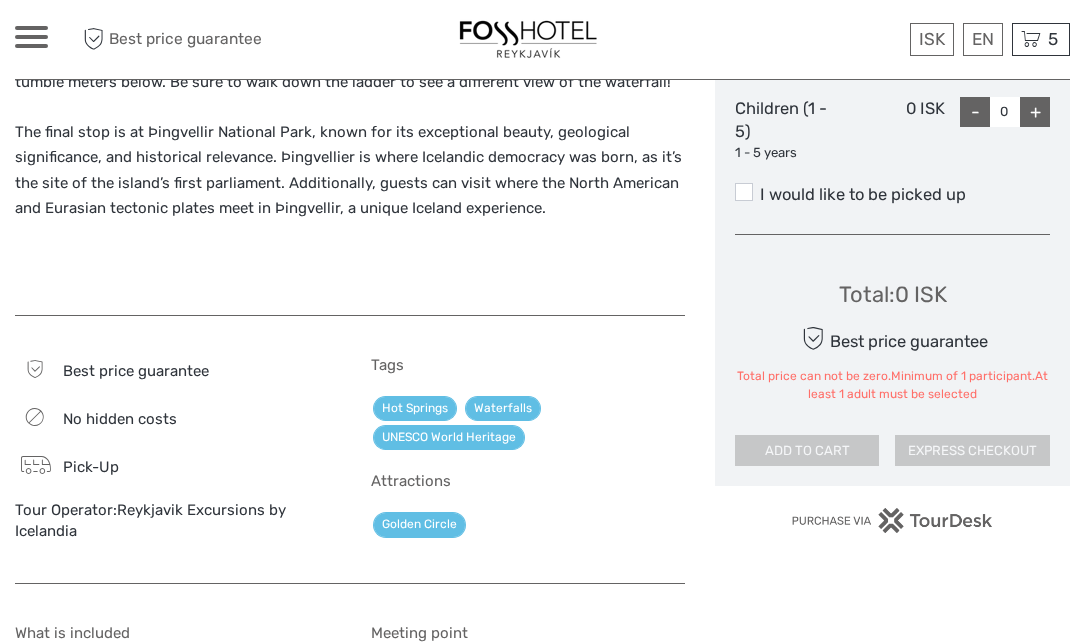 scroll, scrollTop: 1135, scrollLeft: 0, axis: vertical 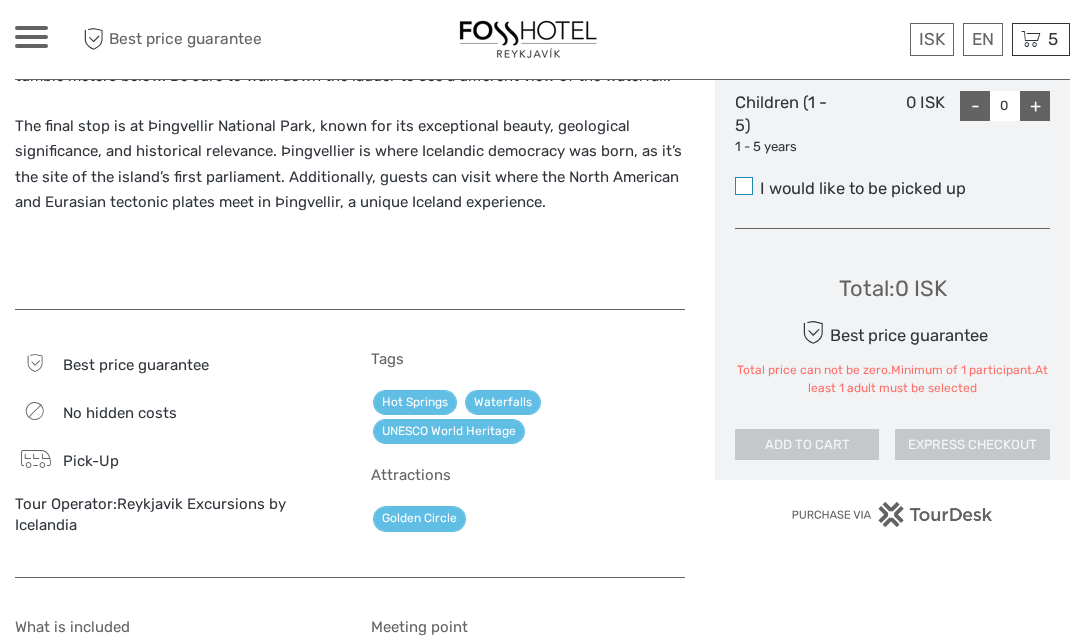 click at bounding box center [744, 186] 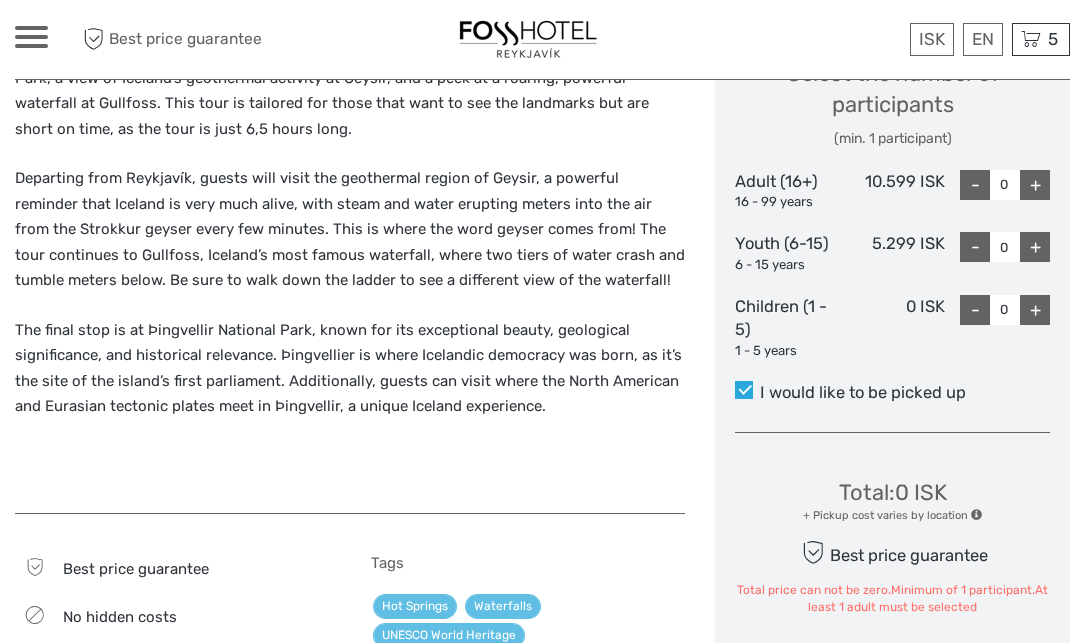 scroll, scrollTop: 930, scrollLeft: 0, axis: vertical 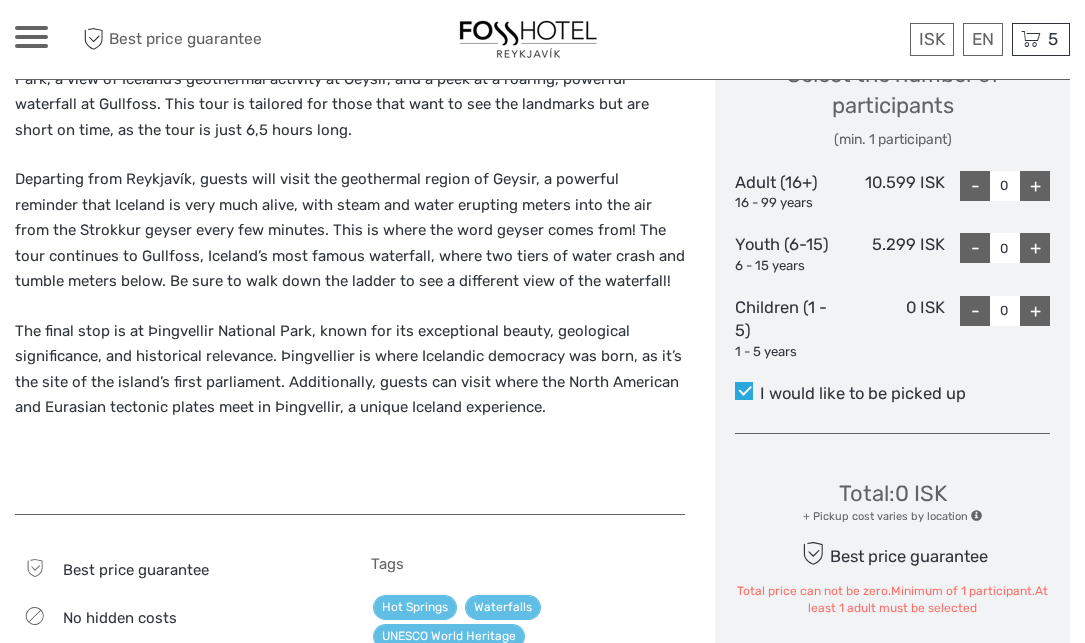click on "+" at bounding box center [1035, 186] 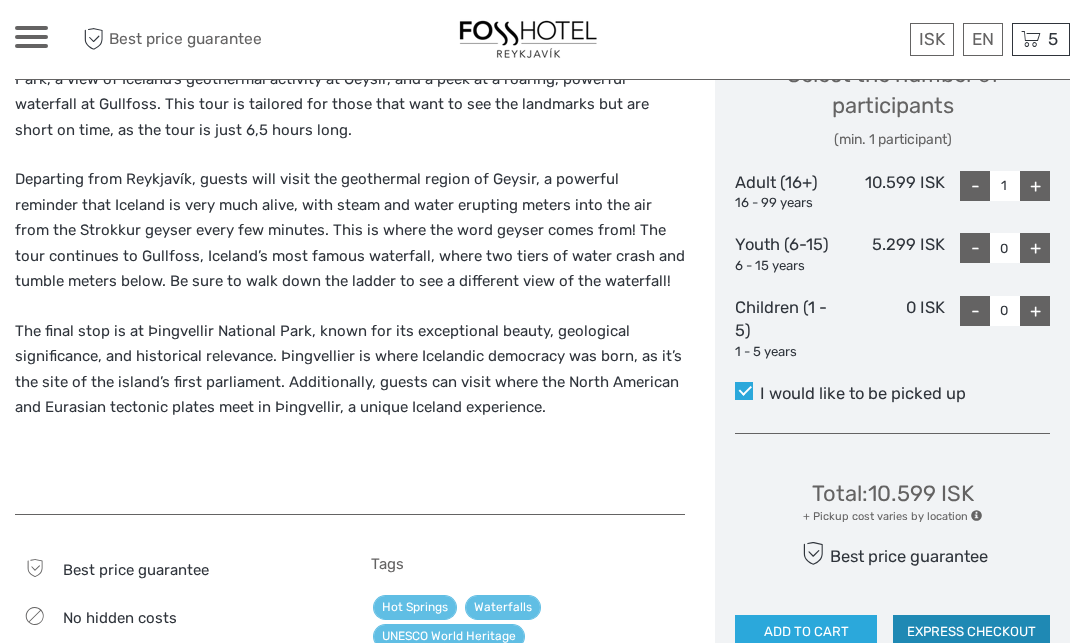 click on "EXPRESS CHECKOUT" at bounding box center [971, 632] 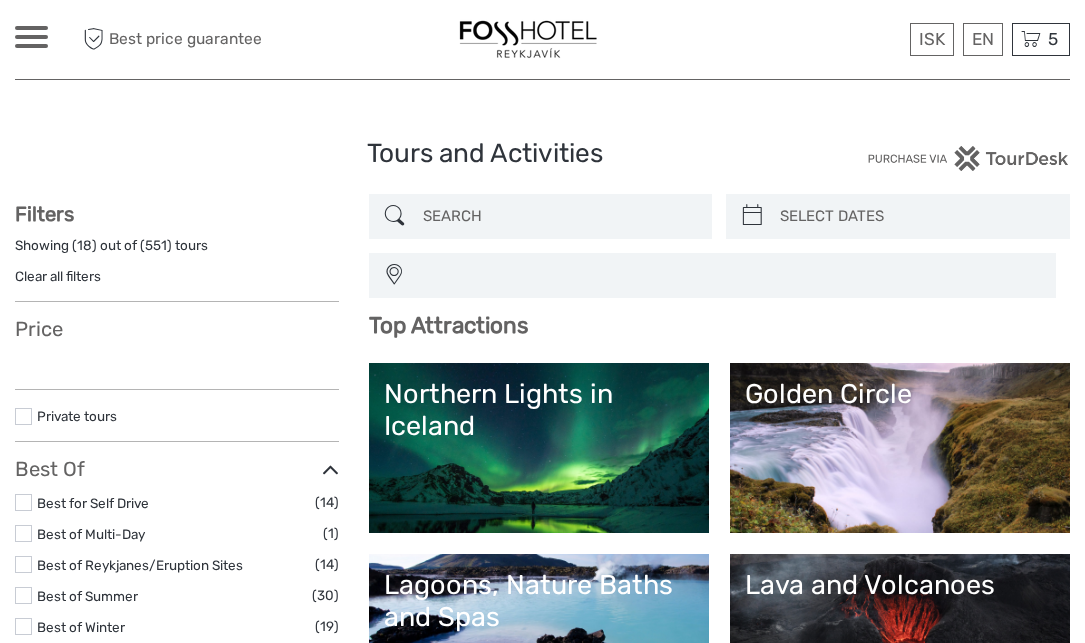 select 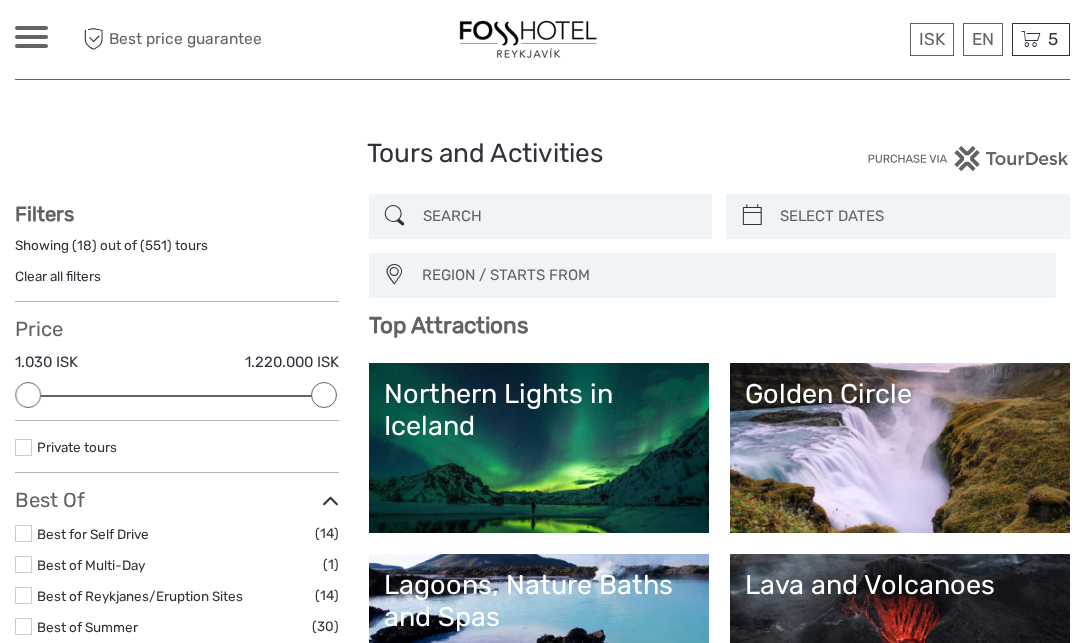 scroll, scrollTop: 0, scrollLeft: 0, axis: both 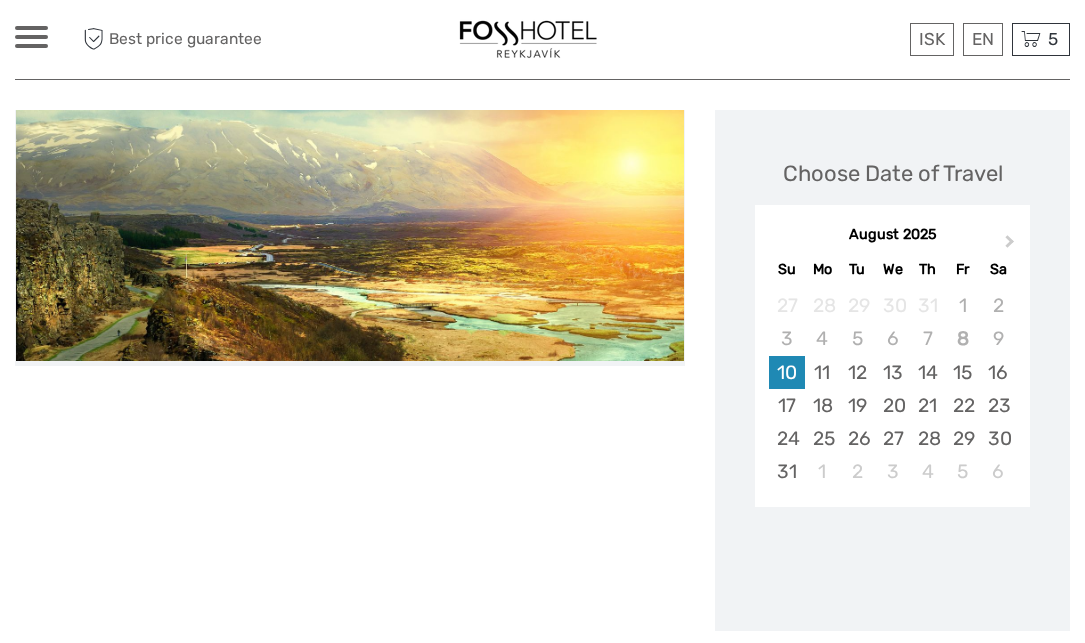 click on "10" at bounding box center [786, 372] 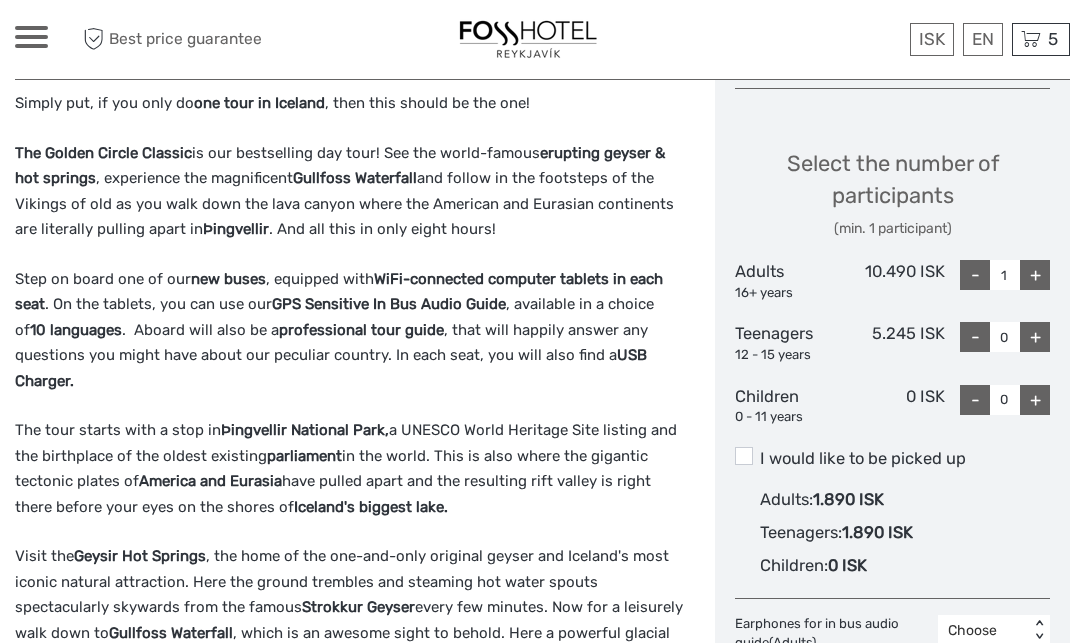 scroll, scrollTop: 910, scrollLeft: 0, axis: vertical 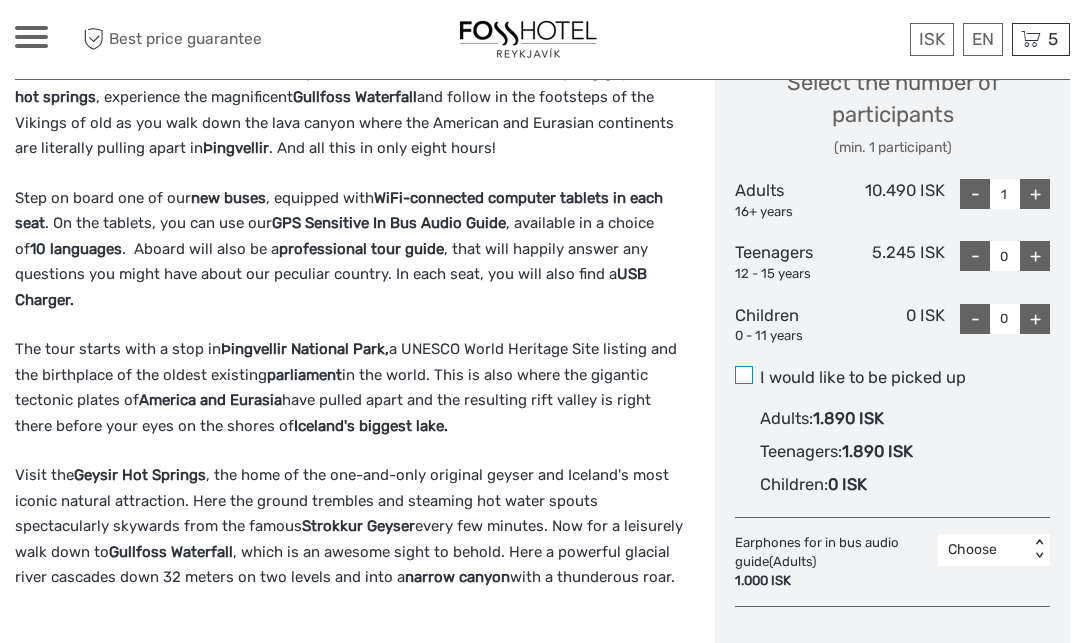 click at bounding box center (744, 375) 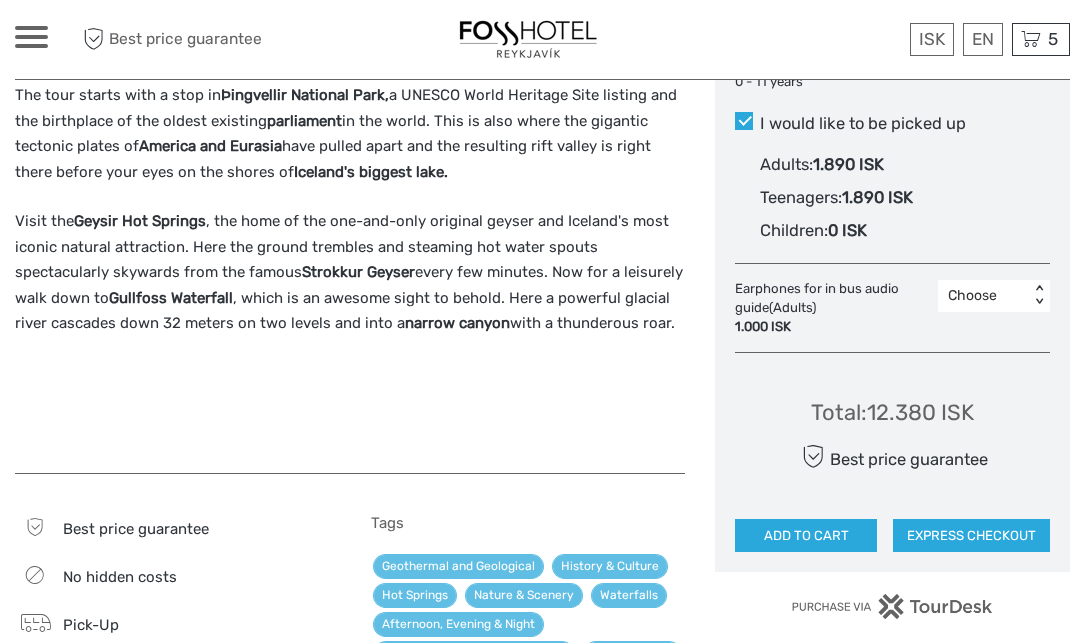 scroll, scrollTop: 1166, scrollLeft: 0, axis: vertical 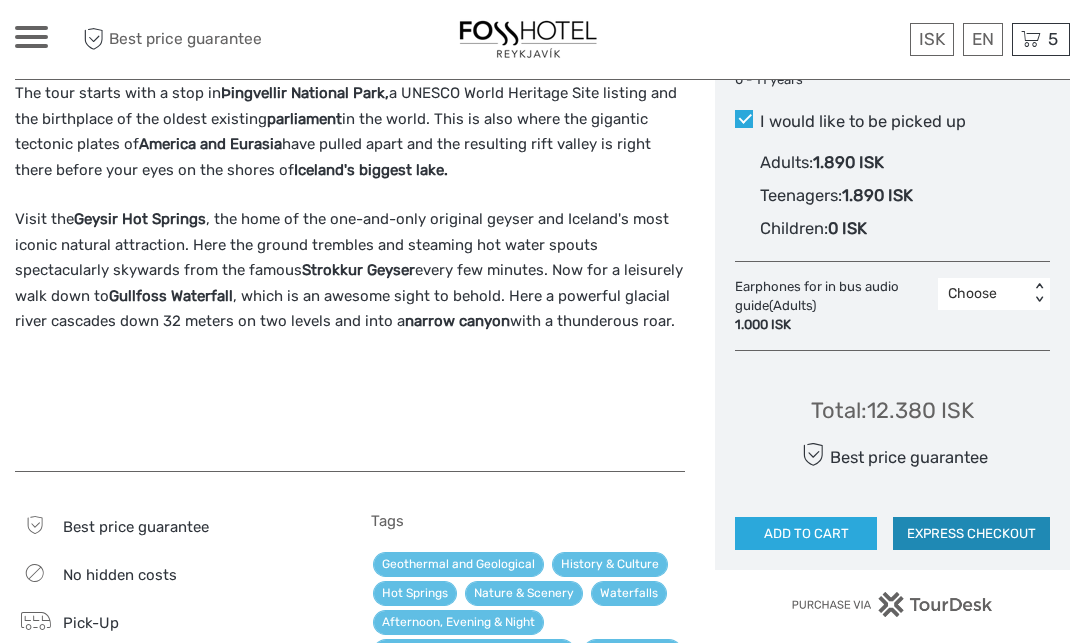 click on "EXPRESS CHECKOUT" at bounding box center [971, 534] 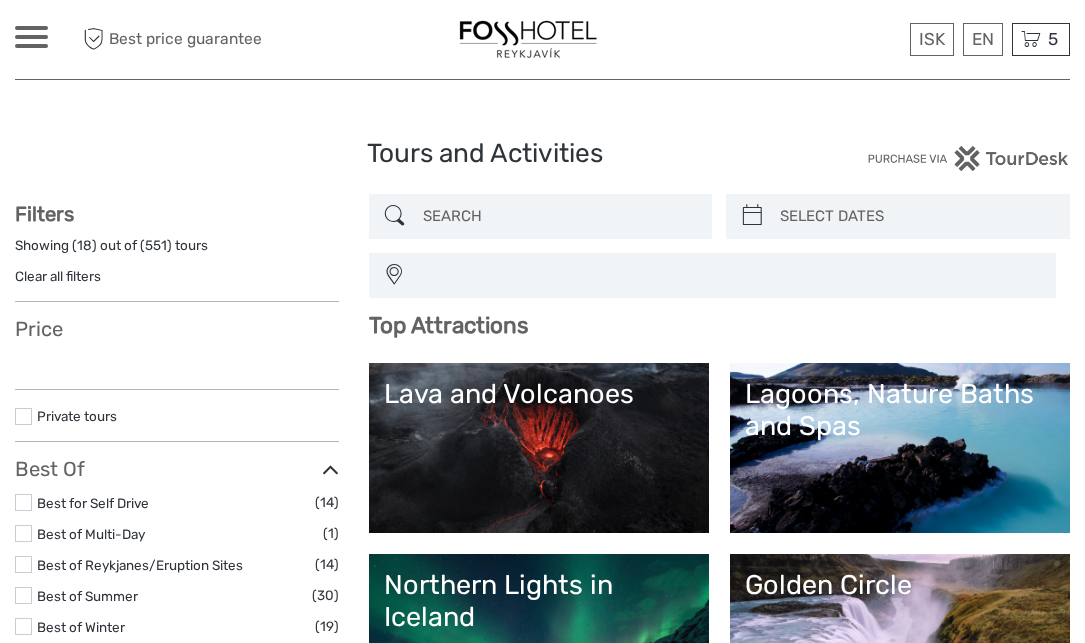 select 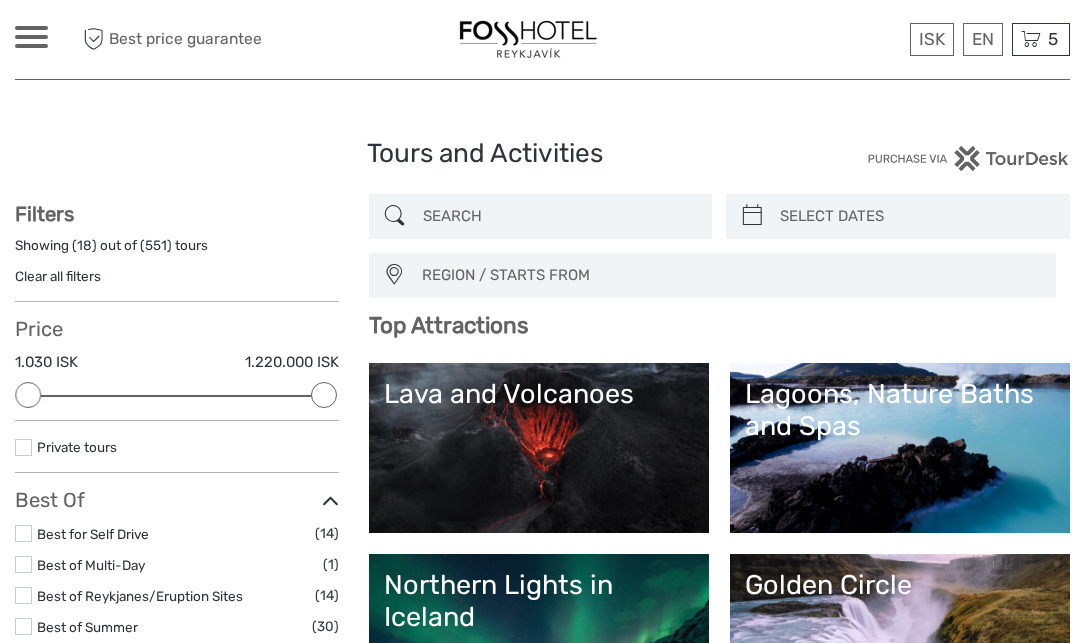 scroll, scrollTop: 0, scrollLeft: 0, axis: both 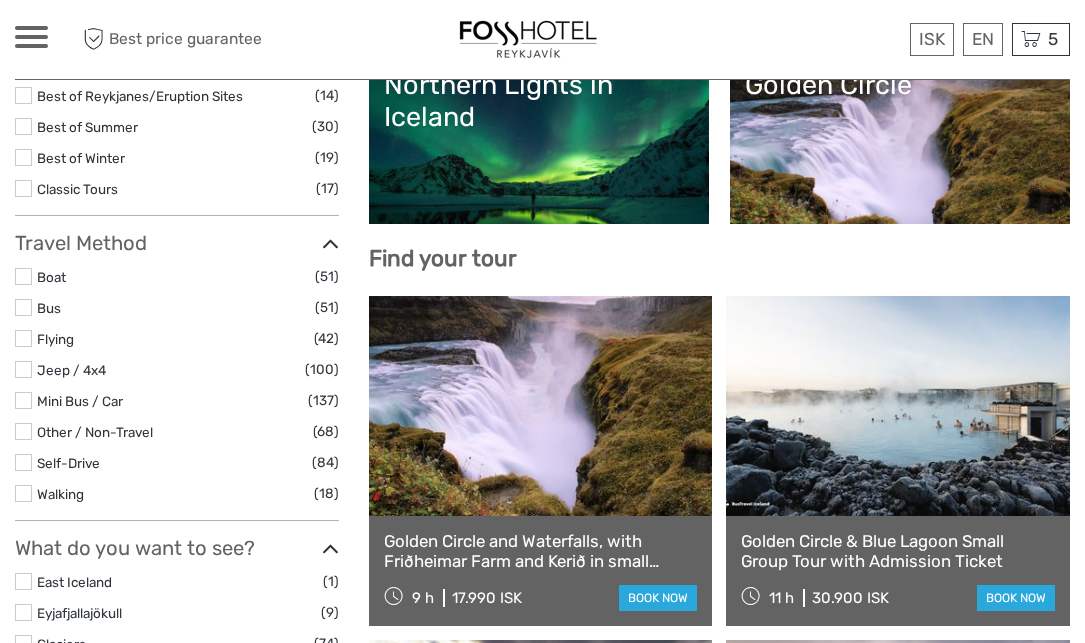 click on "Golden Circle" at bounding box center (900, 139) 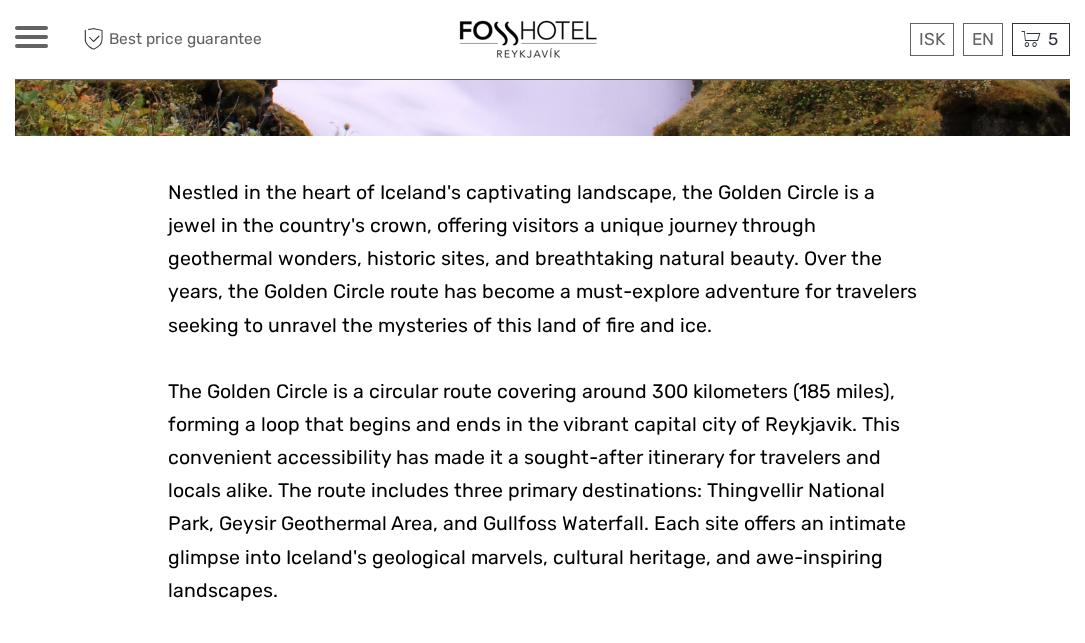 scroll, scrollTop: 458, scrollLeft: 0, axis: vertical 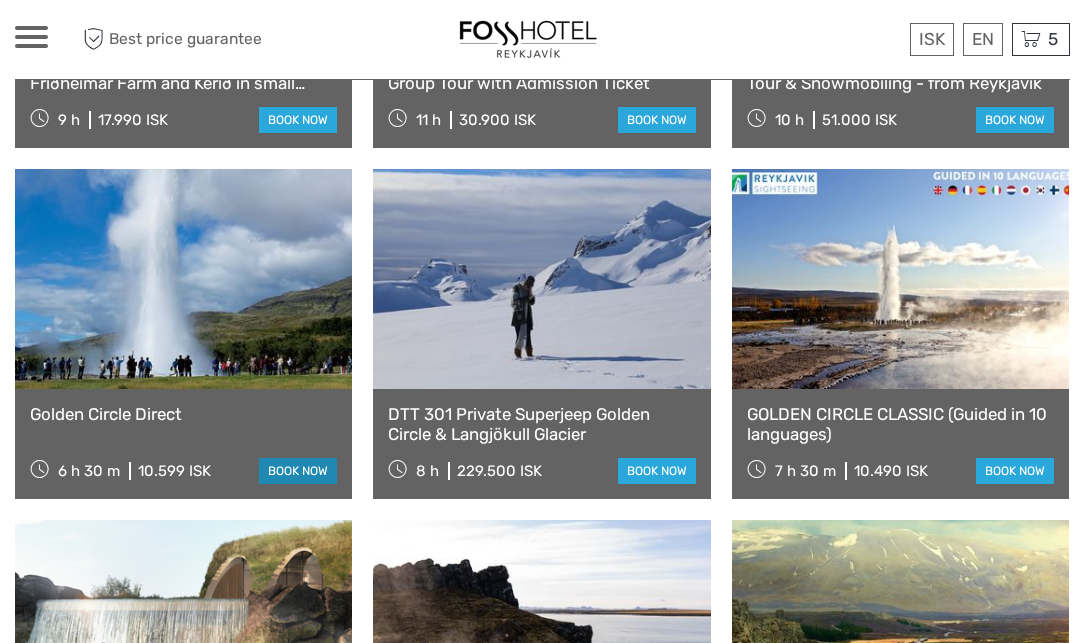click on "book now" at bounding box center (298, 471) 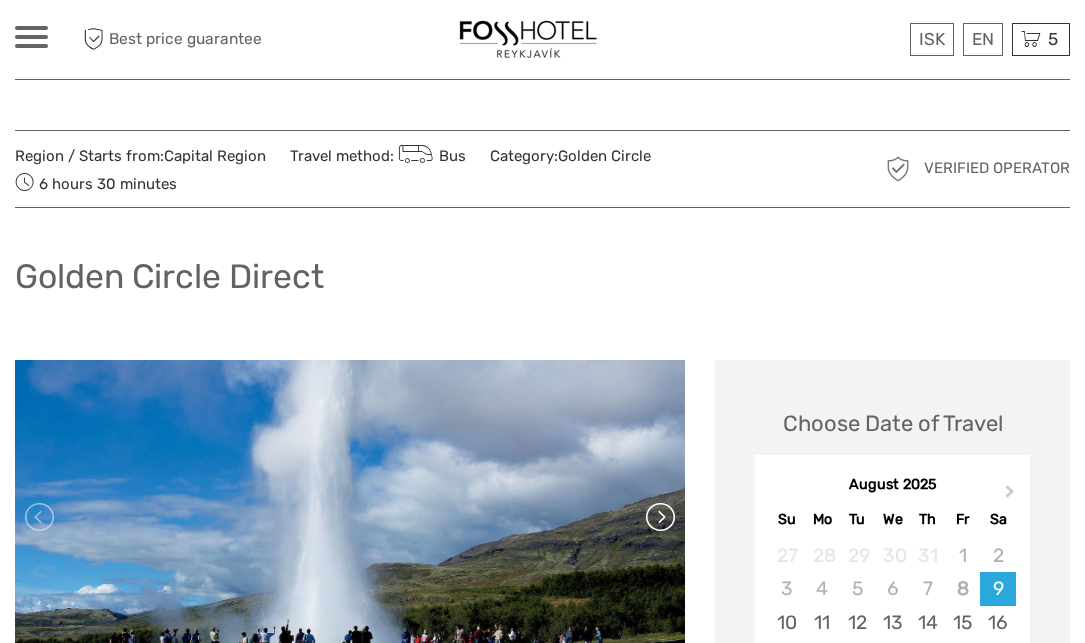 scroll, scrollTop: 0, scrollLeft: 0, axis: both 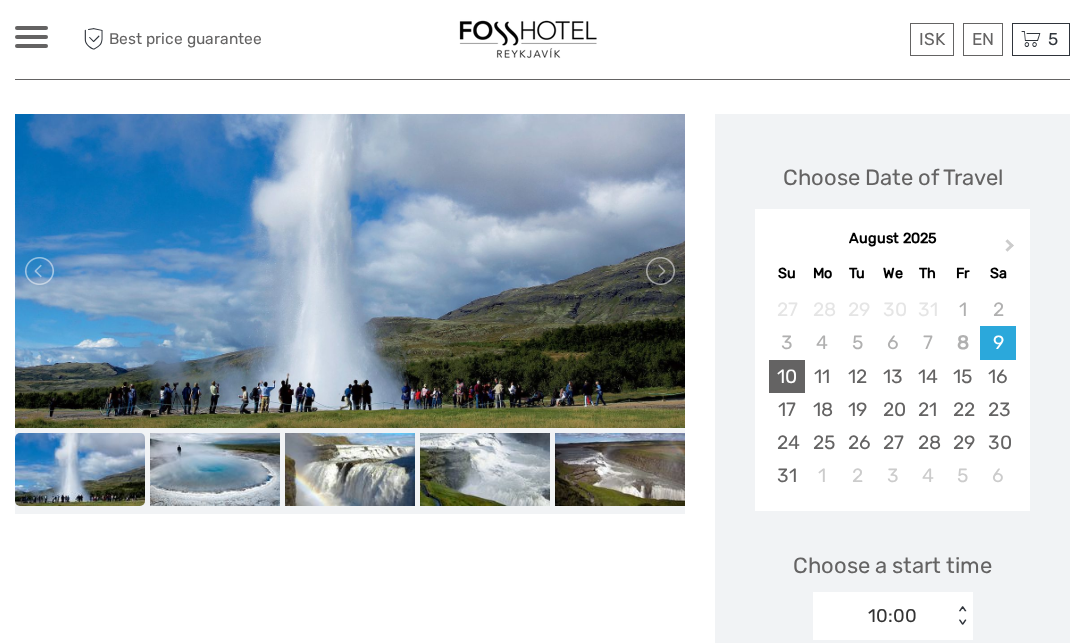 click on "10" at bounding box center [786, 376] 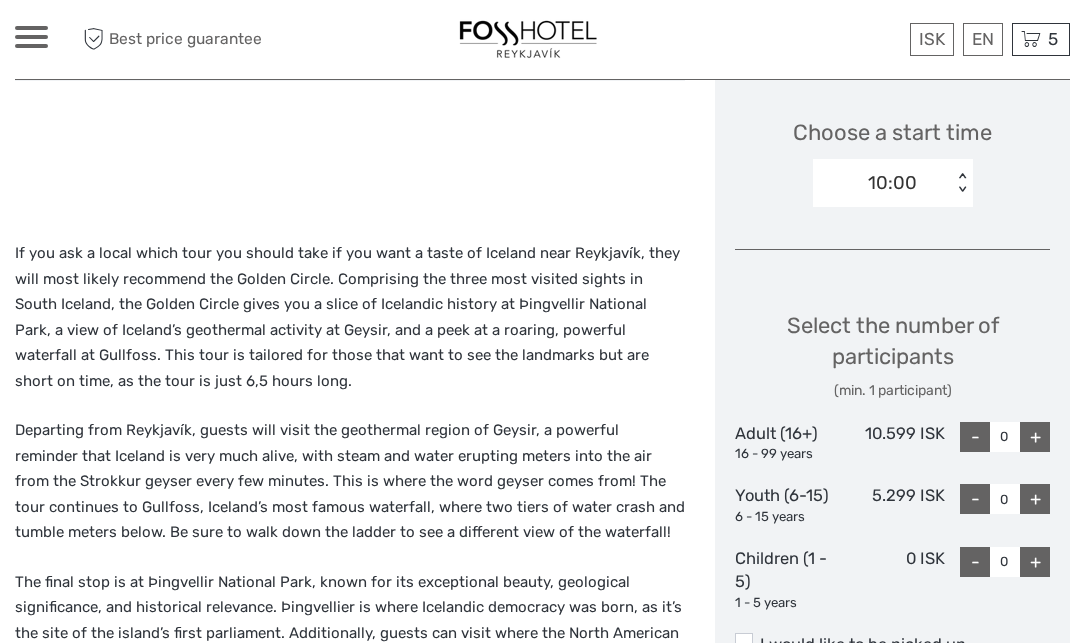 scroll, scrollTop: 681, scrollLeft: 0, axis: vertical 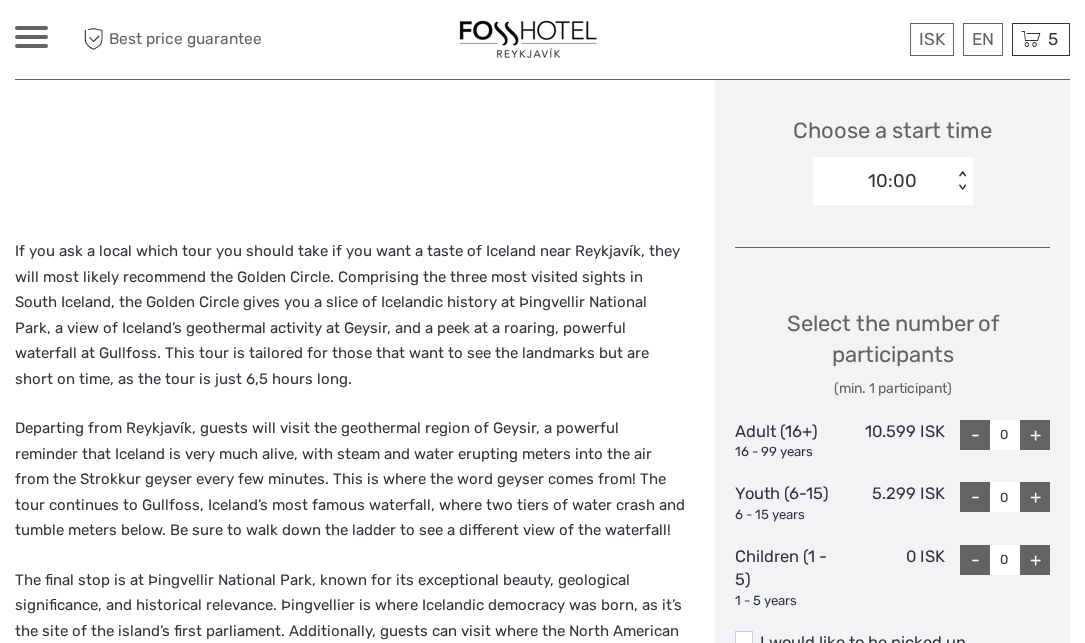 click on "+" at bounding box center [1035, 435] 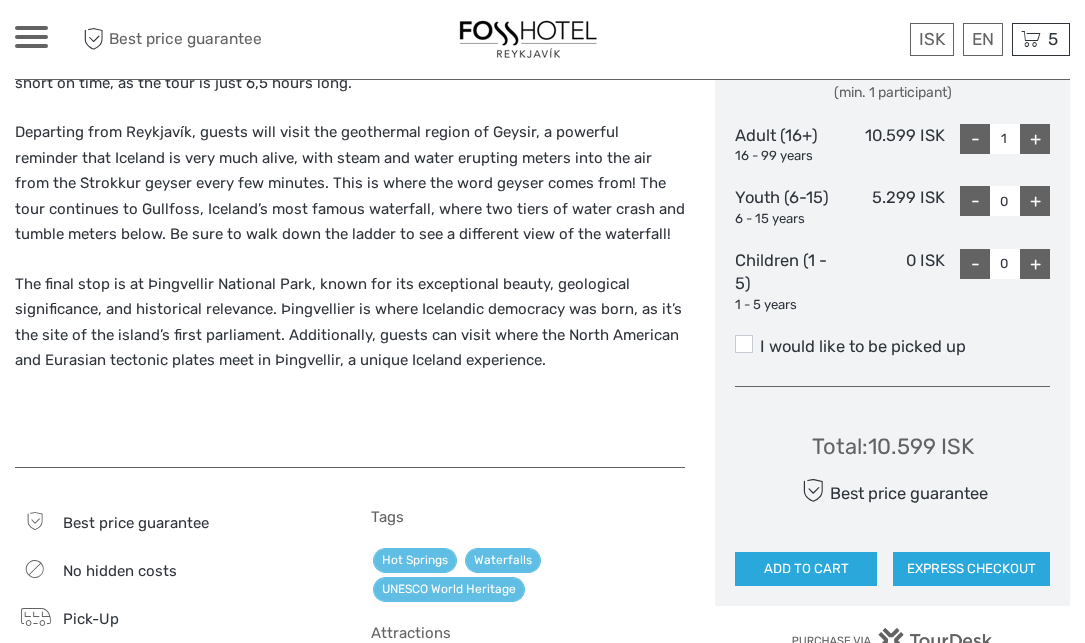 scroll, scrollTop: 977, scrollLeft: 0, axis: vertical 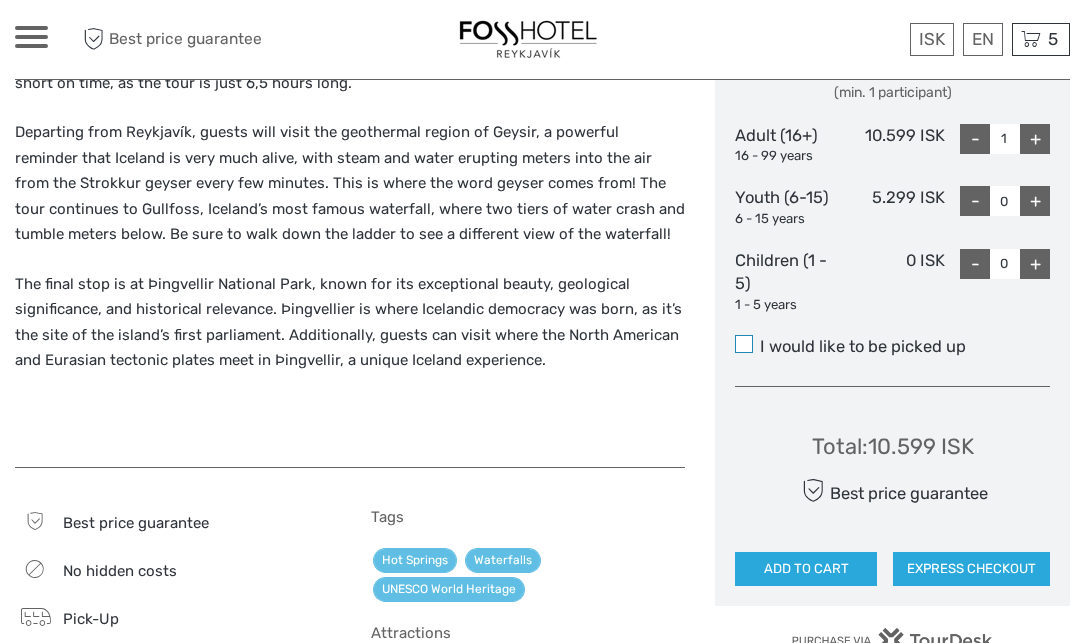 click at bounding box center [744, 344] 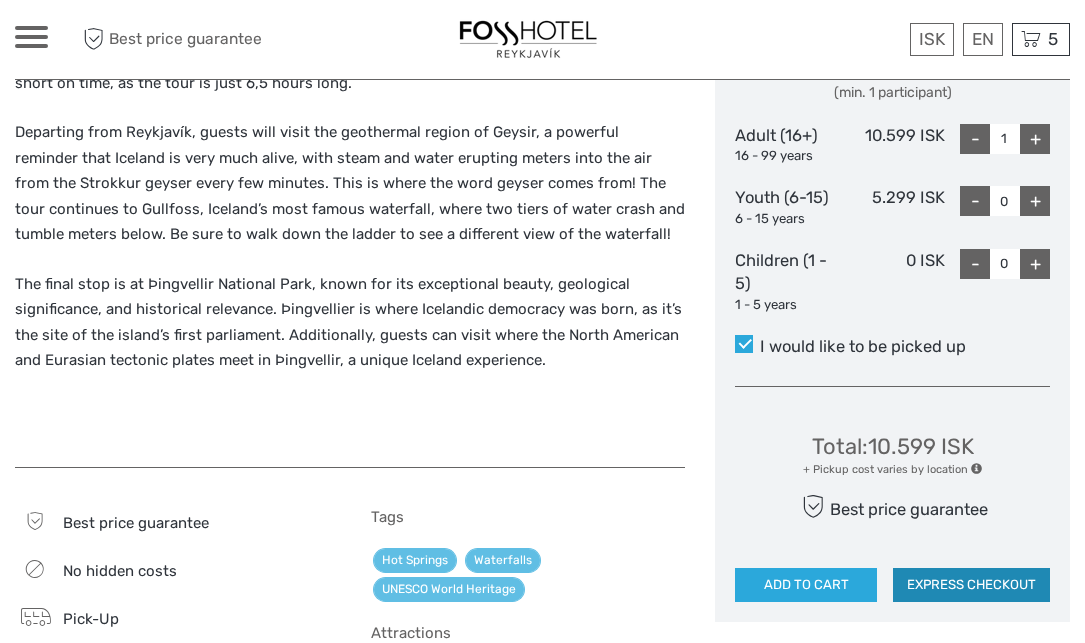 click on "EXPRESS CHECKOUT" at bounding box center (971, 585) 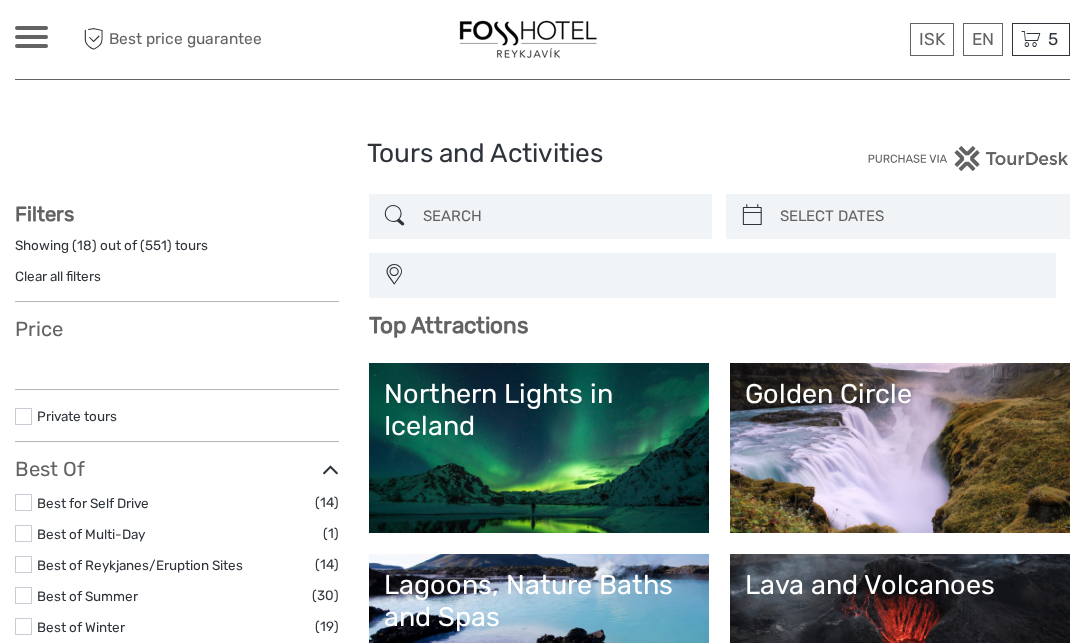 select 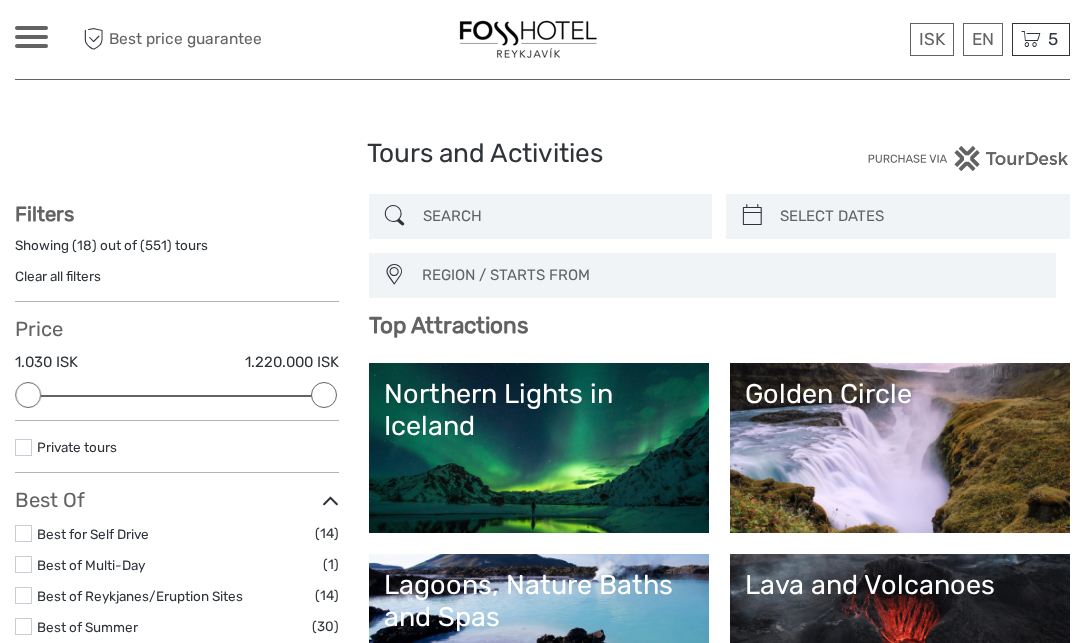 scroll, scrollTop: 0, scrollLeft: 0, axis: both 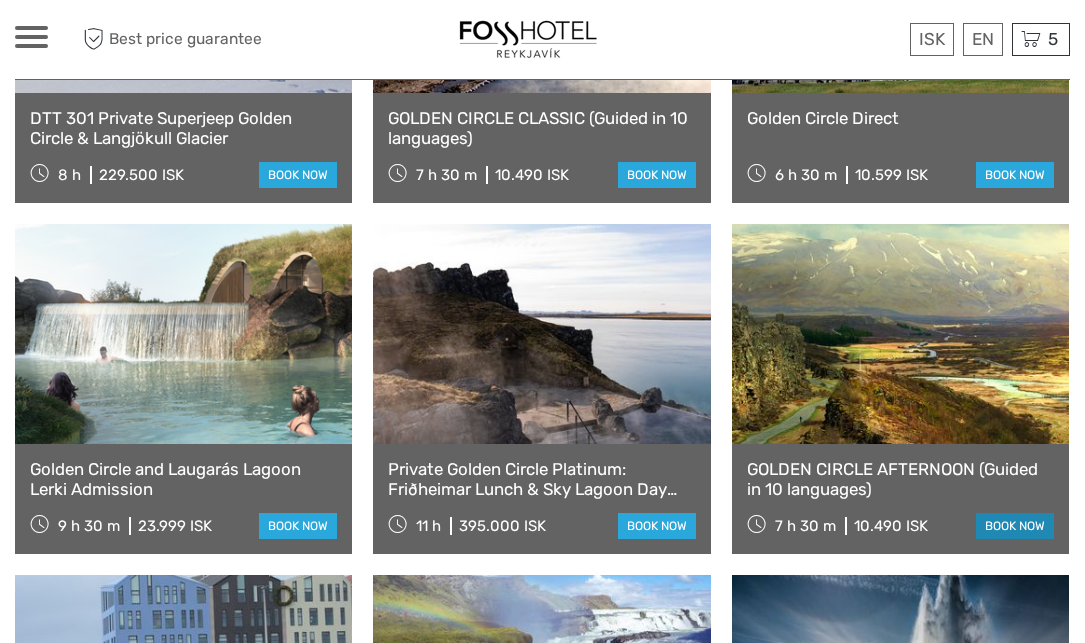 click on "book now" at bounding box center [1015, 526] 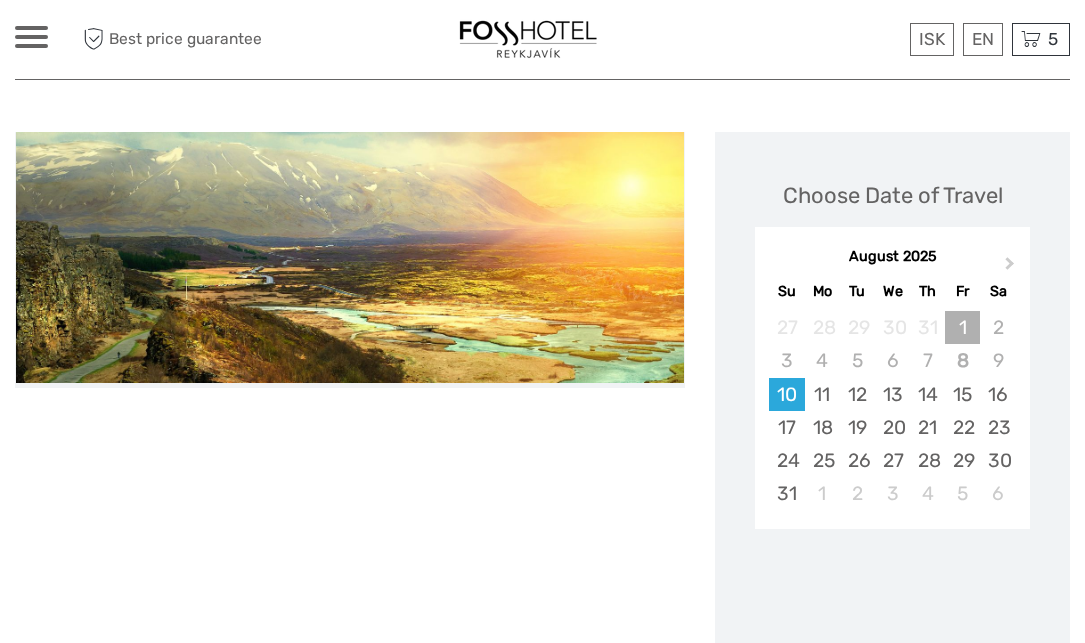 scroll, scrollTop: 273, scrollLeft: 0, axis: vertical 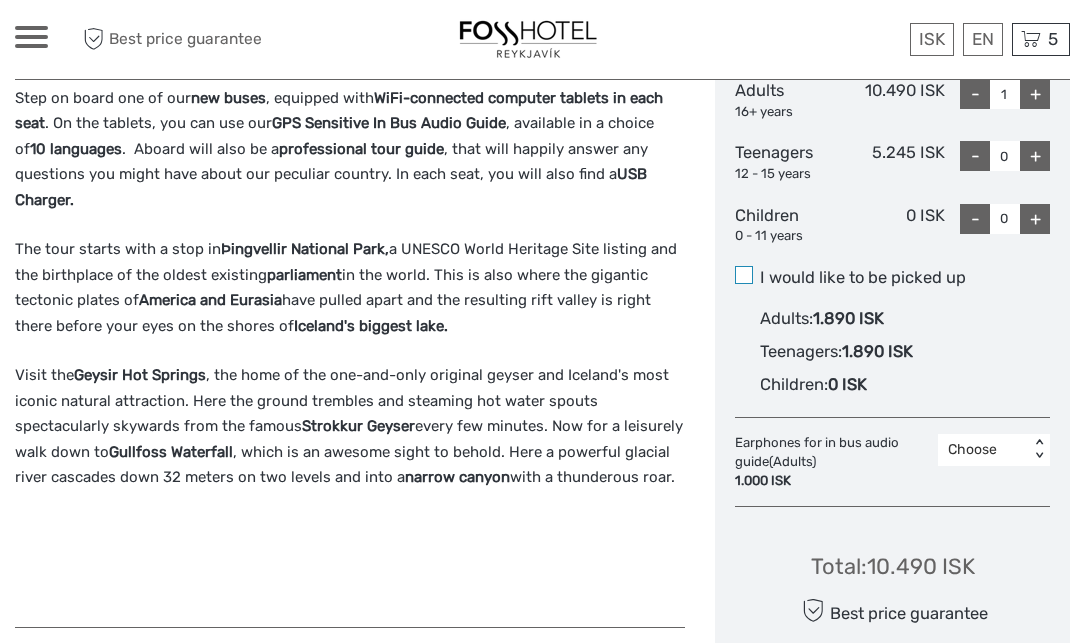 click at bounding box center [744, 275] 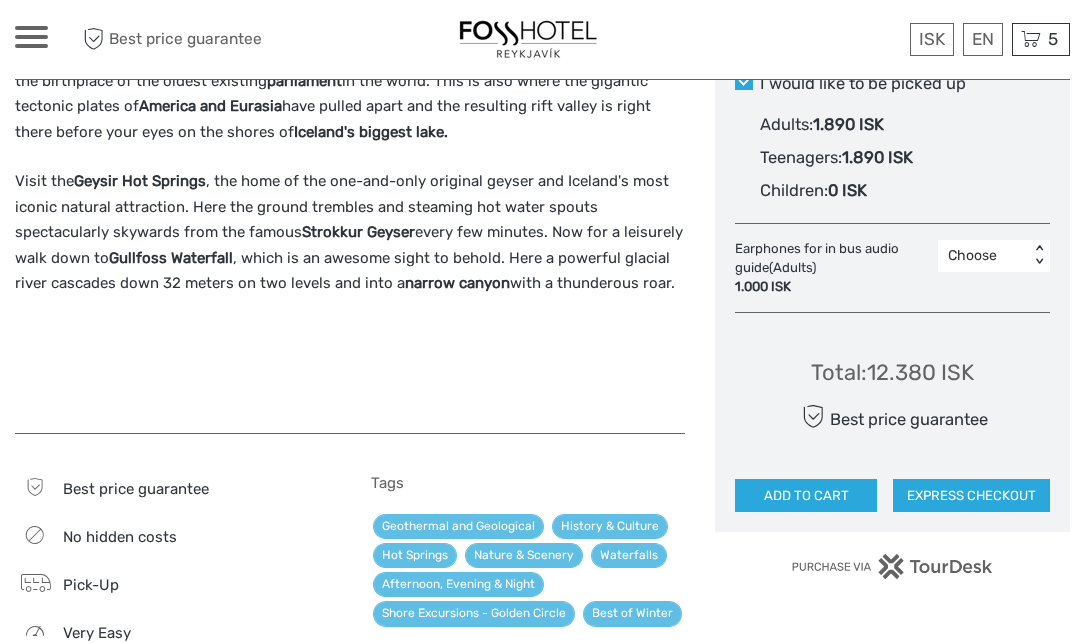 scroll, scrollTop: 1206, scrollLeft: 0, axis: vertical 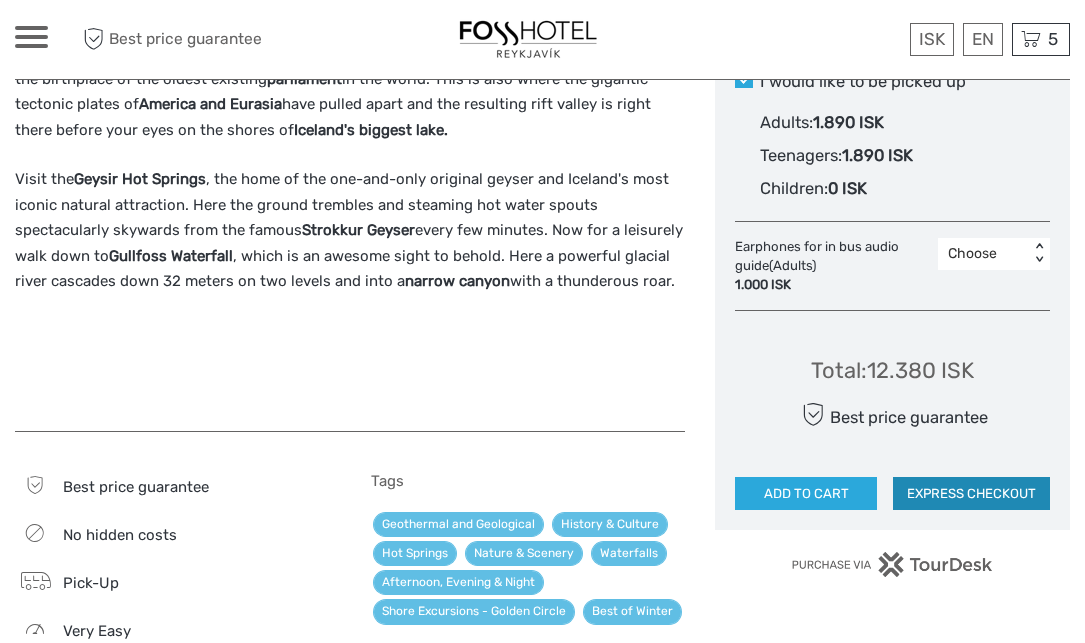 click on "EXPRESS CHECKOUT" at bounding box center [971, 494] 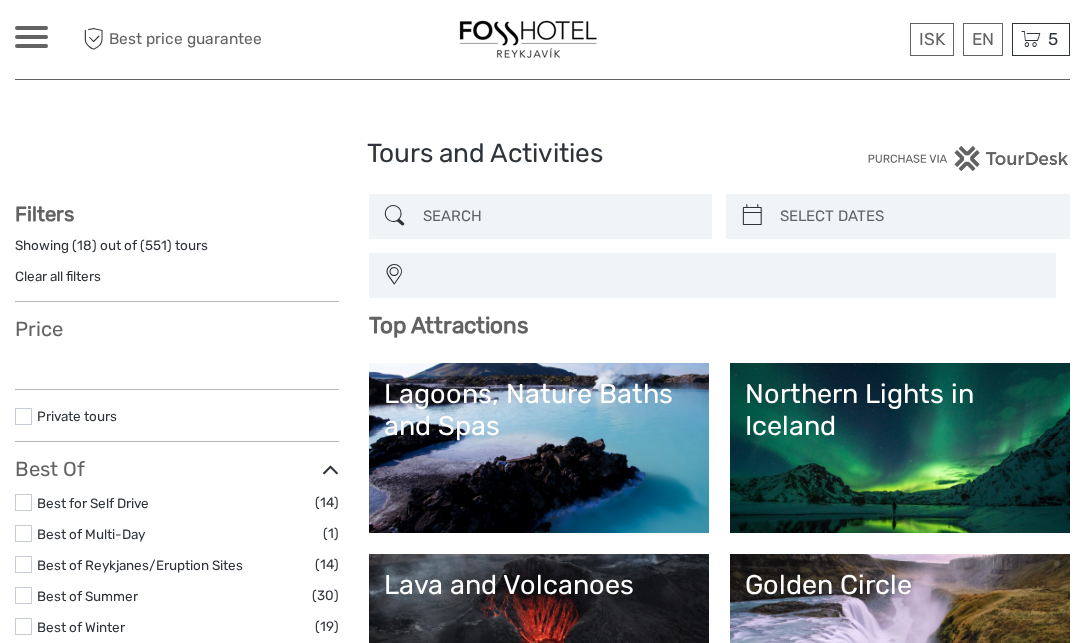 select 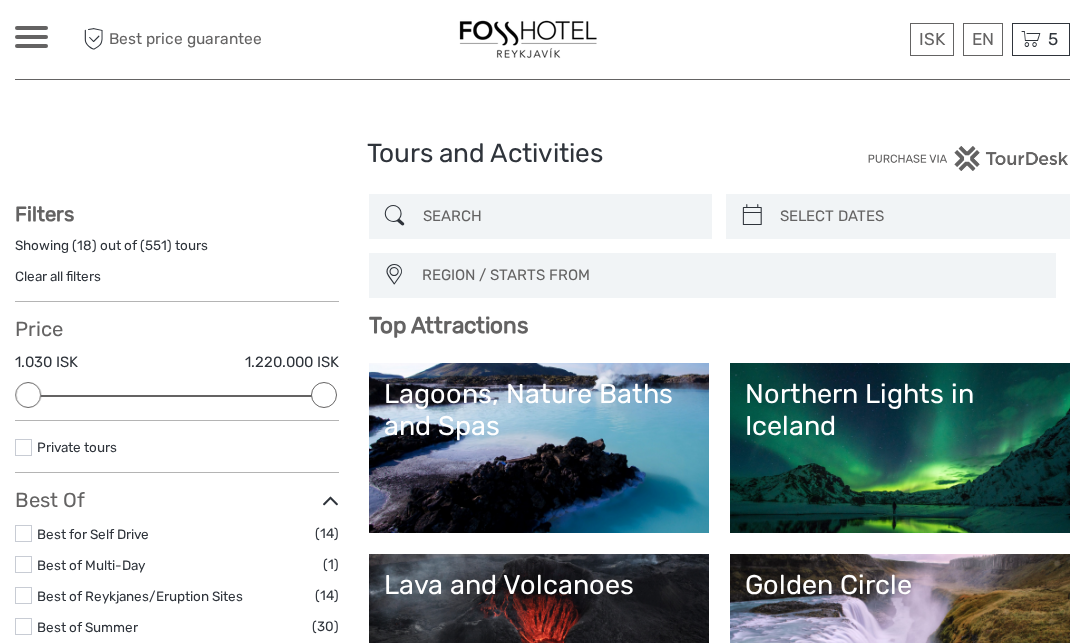 scroll, scrollTop: 0, scrollLeft: 0, axis: both 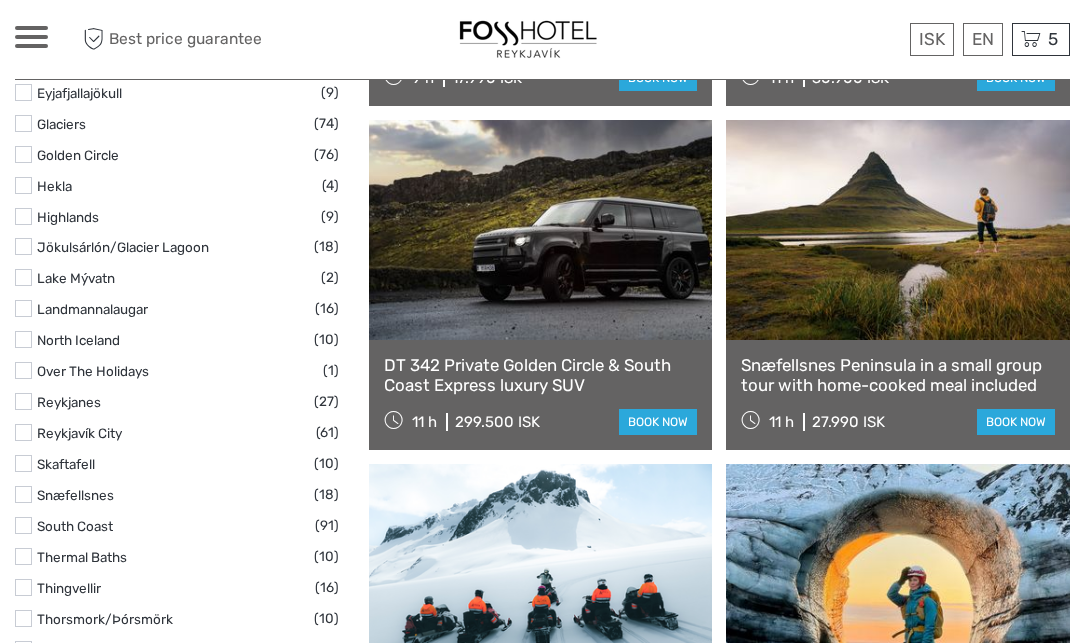 click at bounding box center [23, 154] 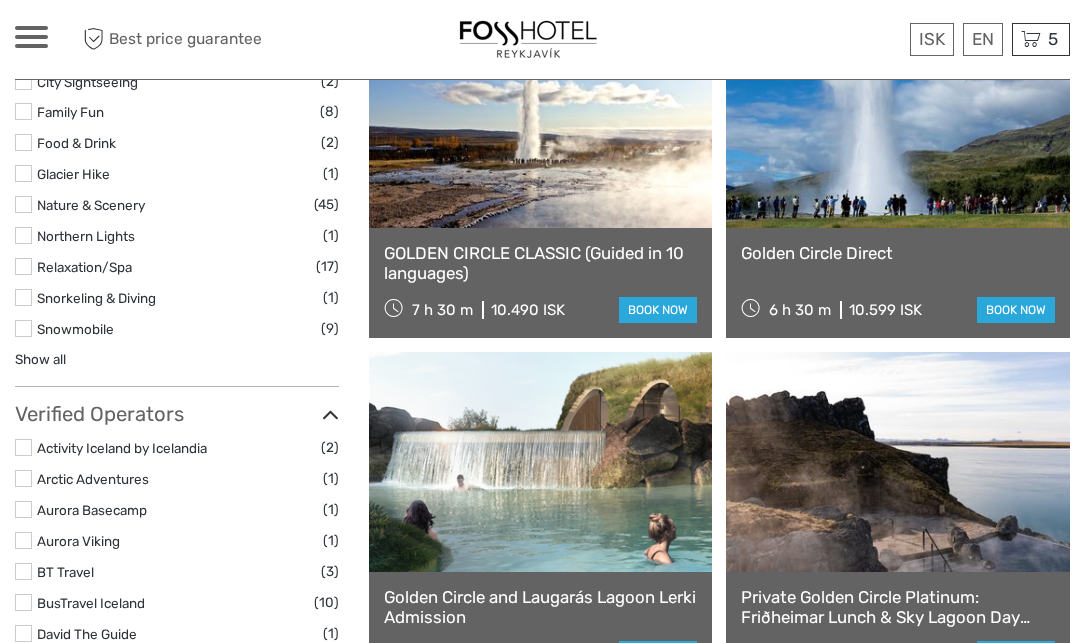 scroll, scrollTop: 1339, scrollLeft: 0, axis: vertical 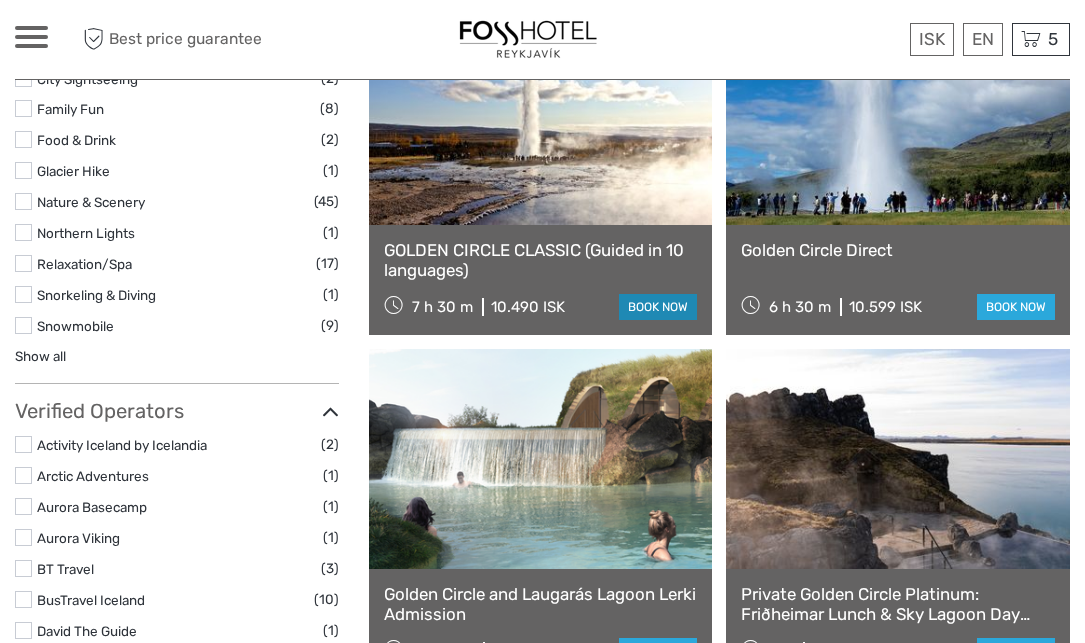 click on "book now" at bounding box center [658, 307] 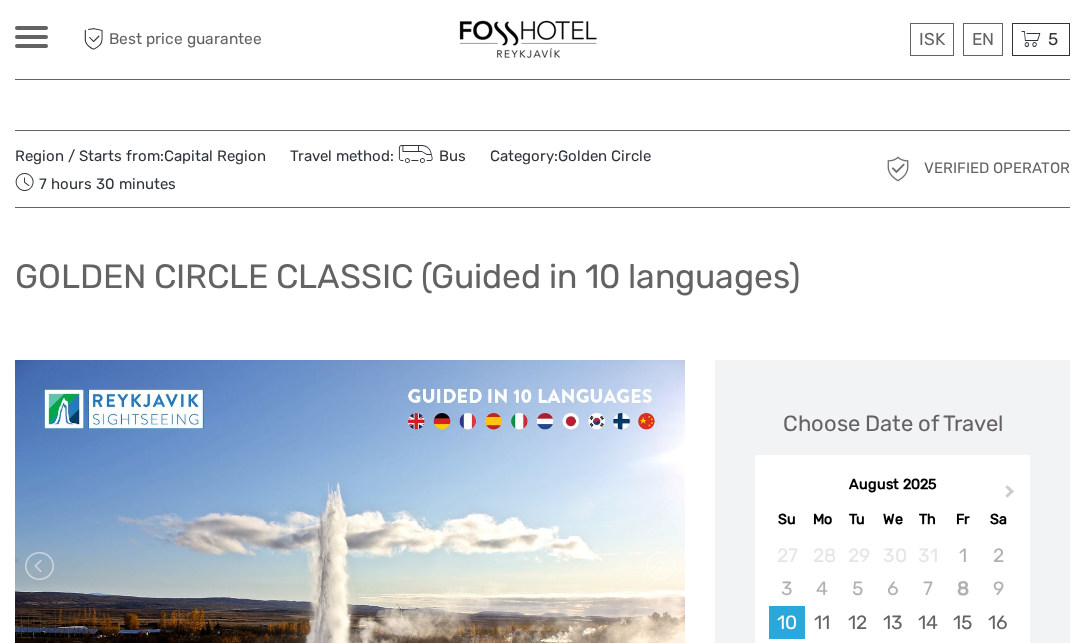 scroll, scrollTop: 399, scrollLeft: 0, axis: vertical 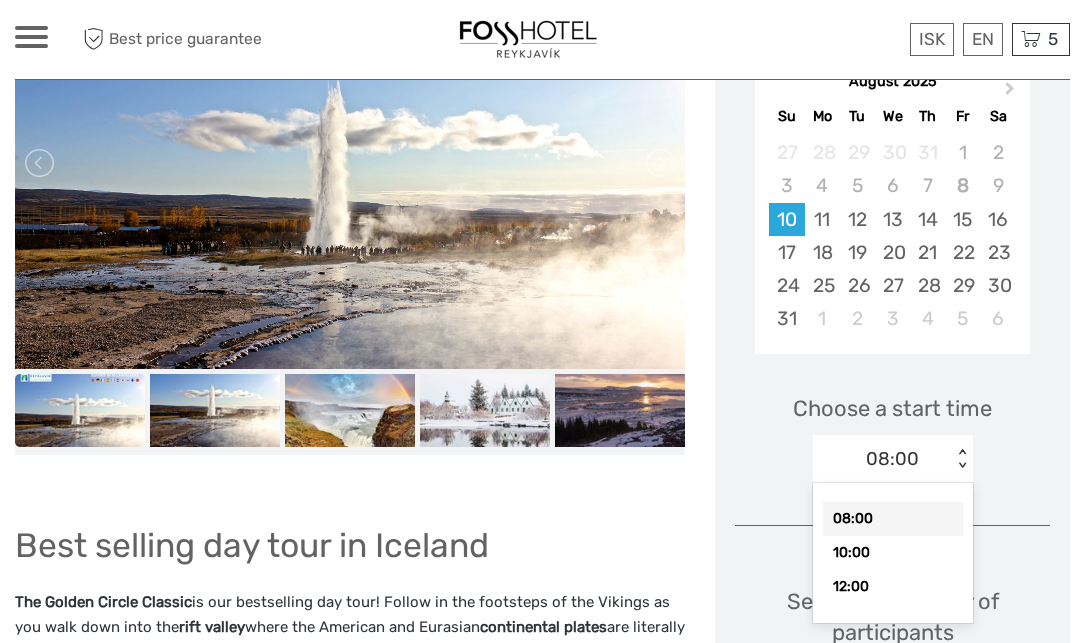 click on "< >" at bounding box center (961, 459) 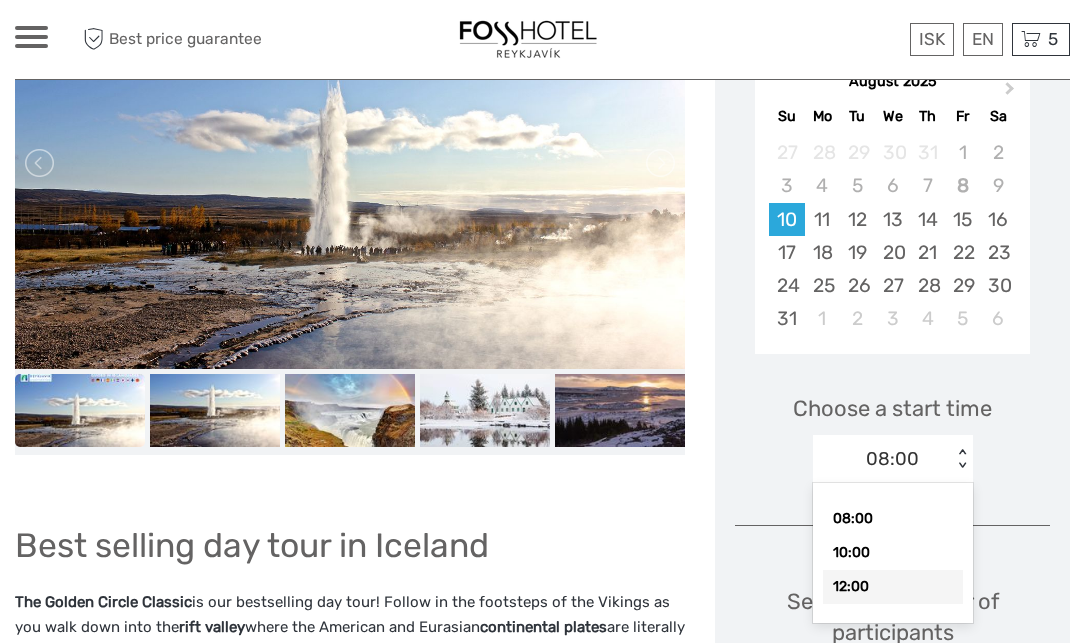 click on "12:00" at bounding box center [893, 587] 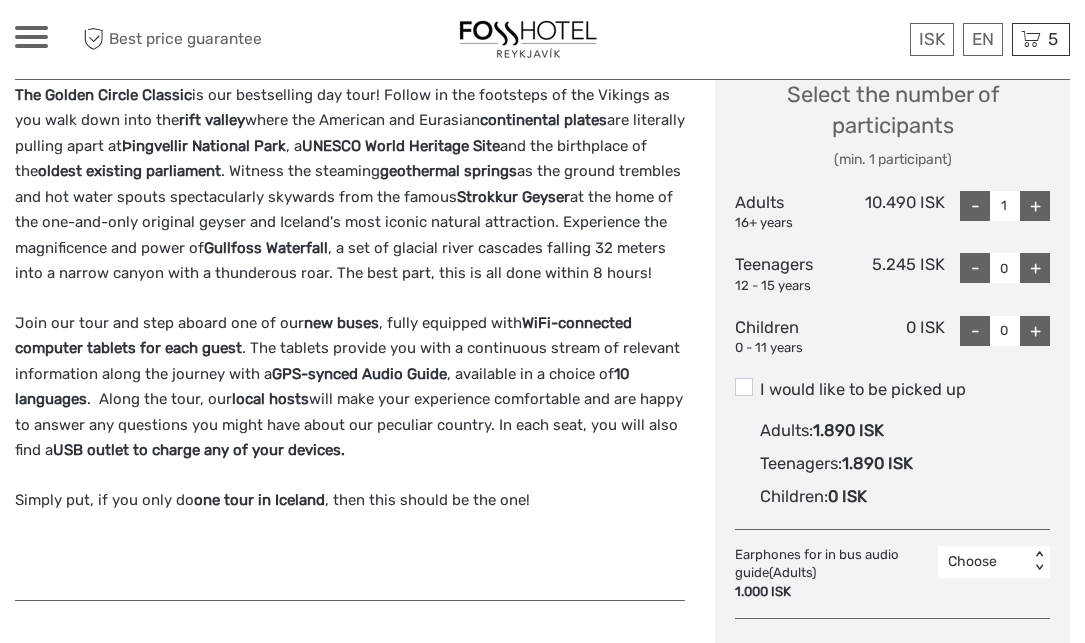 scroll, scrollTop: 912, scrollLeft: 0, axis: vertical 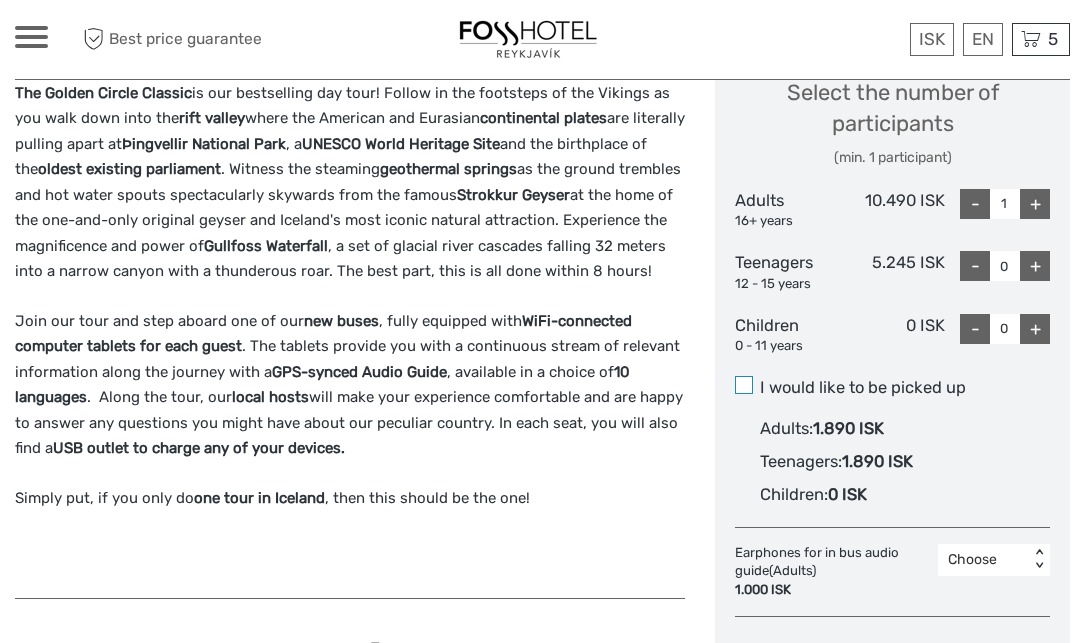 click at bounding box center (744, 385) 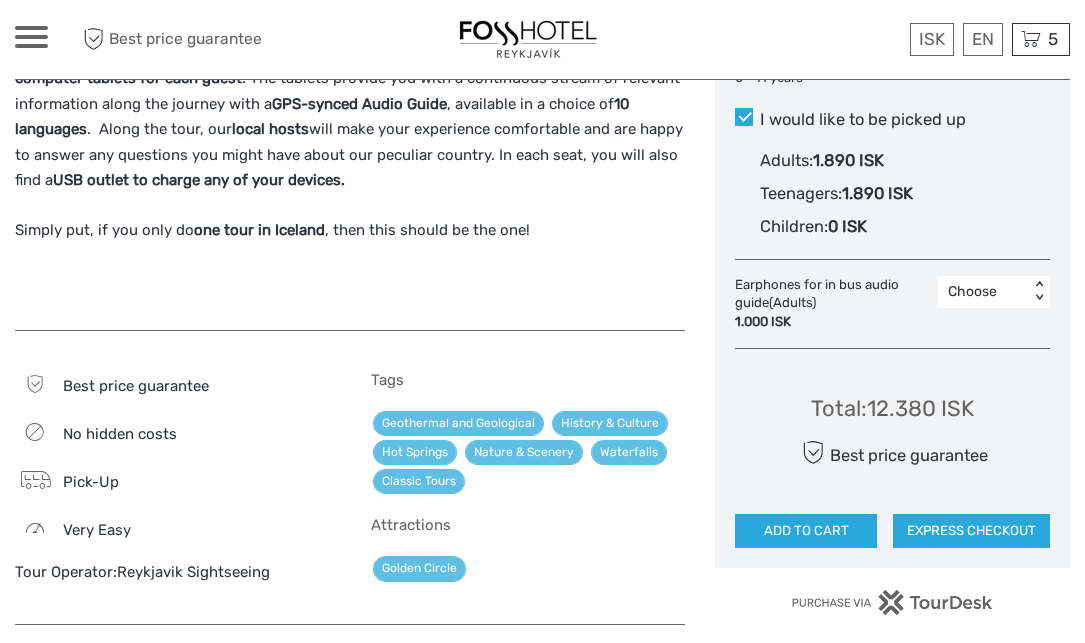 scroll, scrollTop: 1183, scrollLeft: 0, axis: vertical 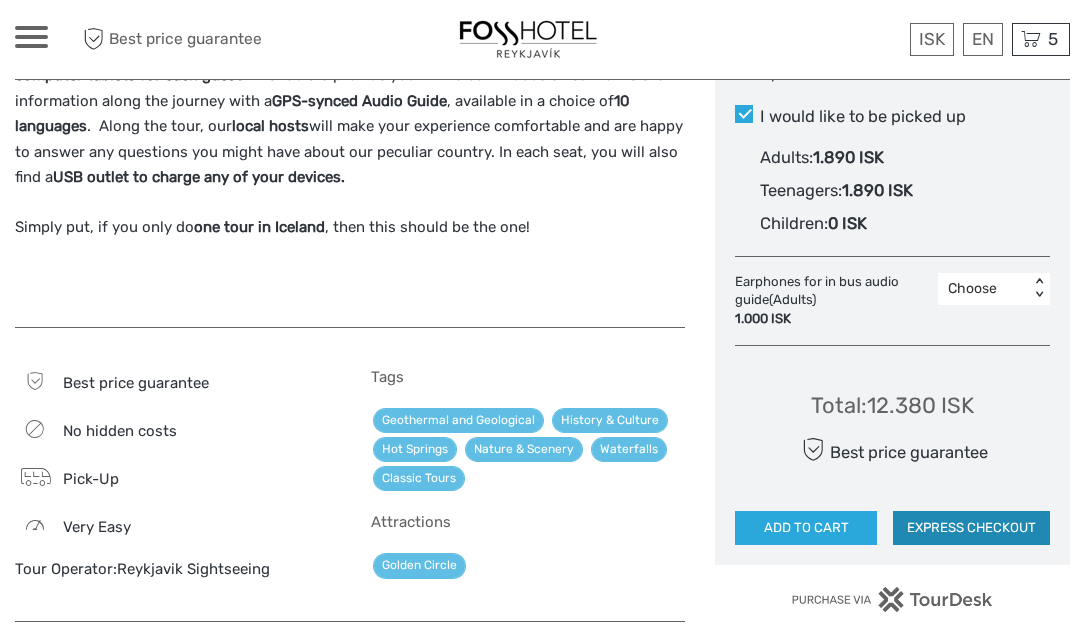click on "EXPRESS CHECKOUT" at bounding box center [971, 528] 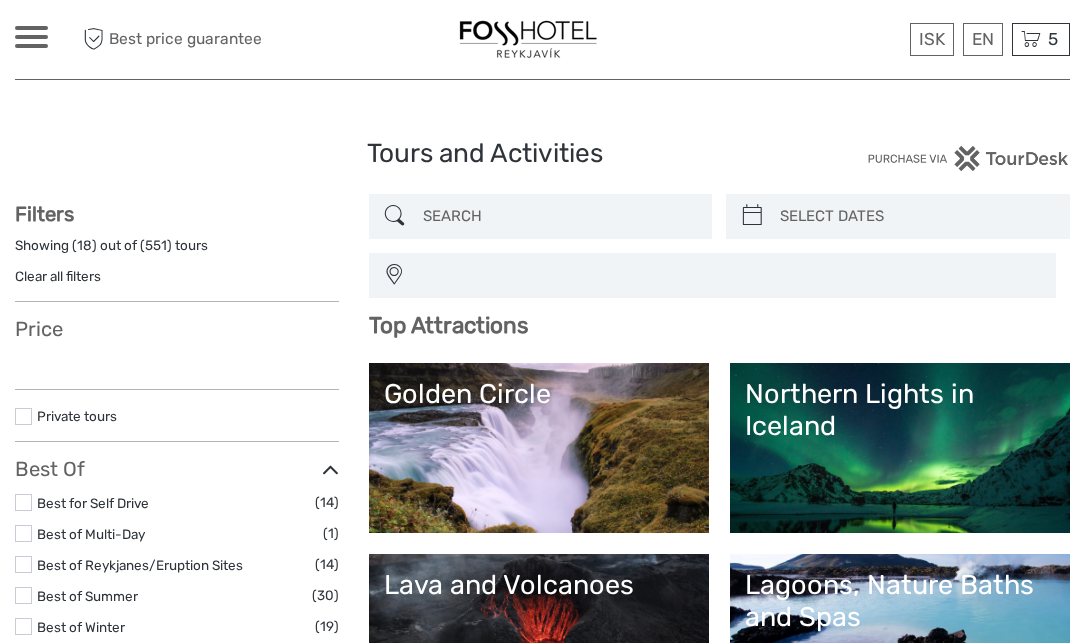 select 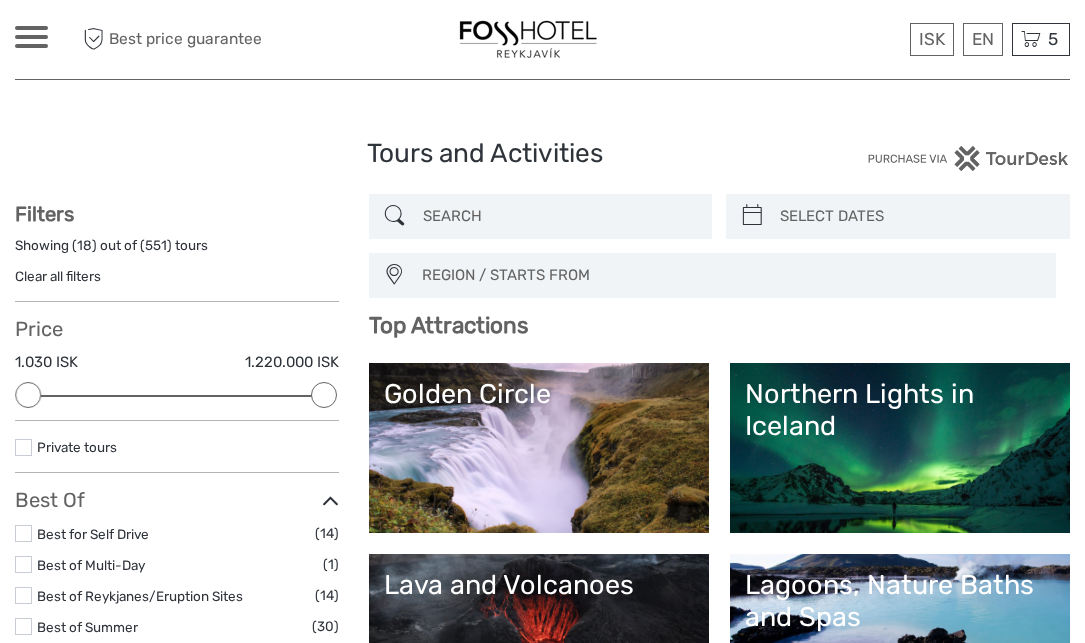 scroll, scrollTop: 0, scrollLeft: 0, axis: both 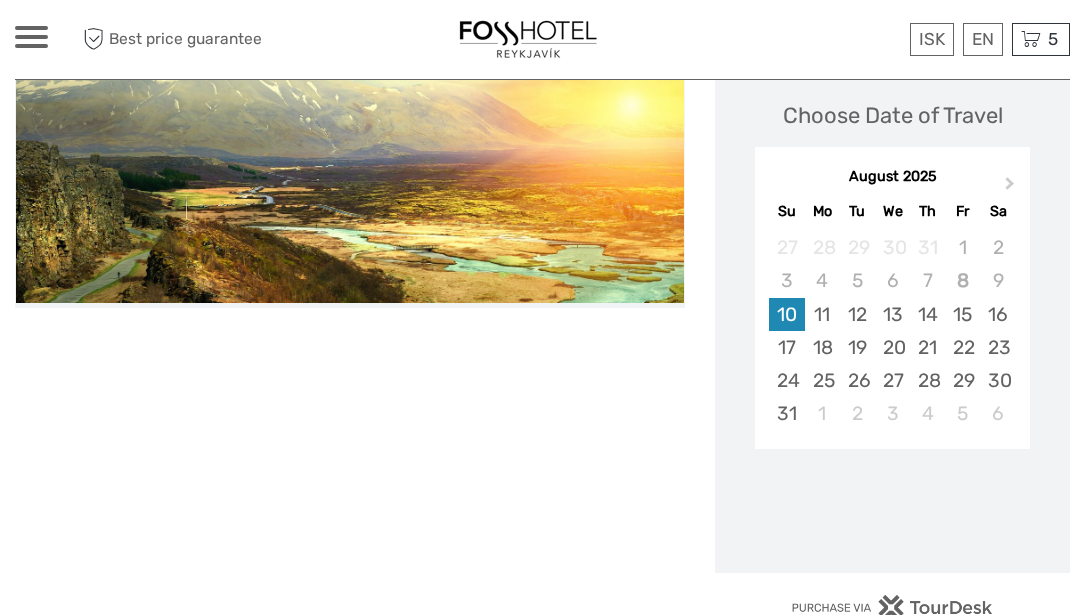 click on "10" at bounding box center [786, 314] 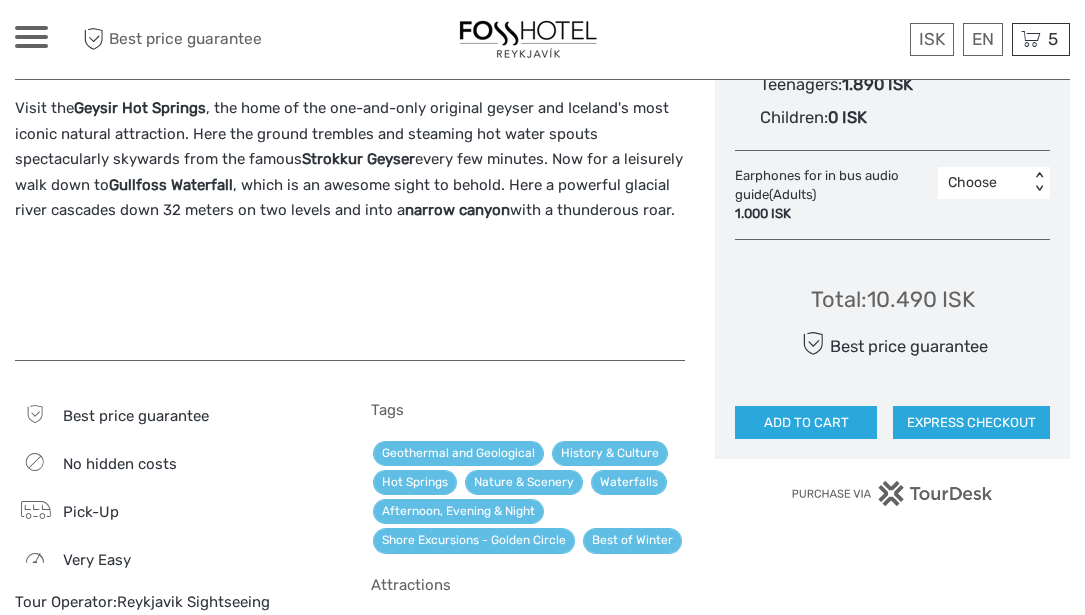 scroll, scrollTop: 1278, scrollLeft: 0, axis: vertical 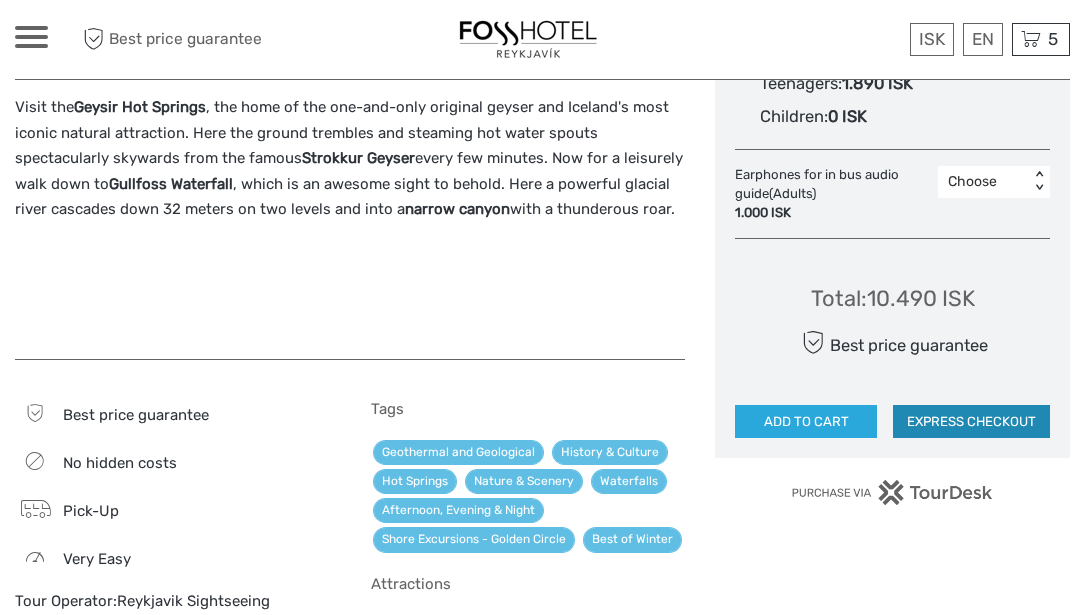 click on "EXPRESS CHECKOUT" at bounding box center (971, 422) 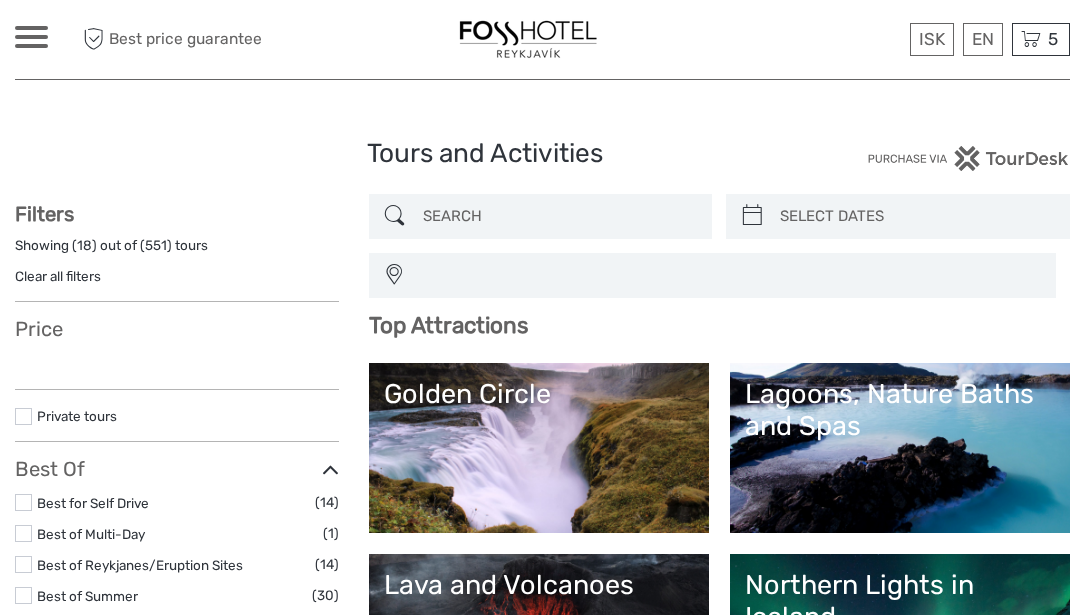 select 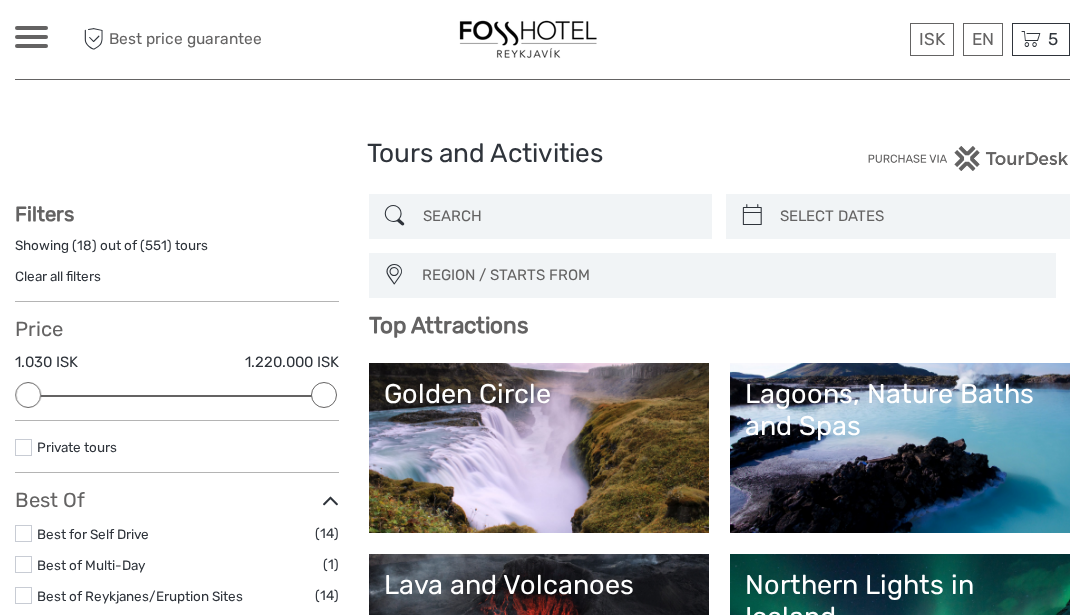 scroll, scrollTop: 52, scrollLeft: 0, axis: vertical 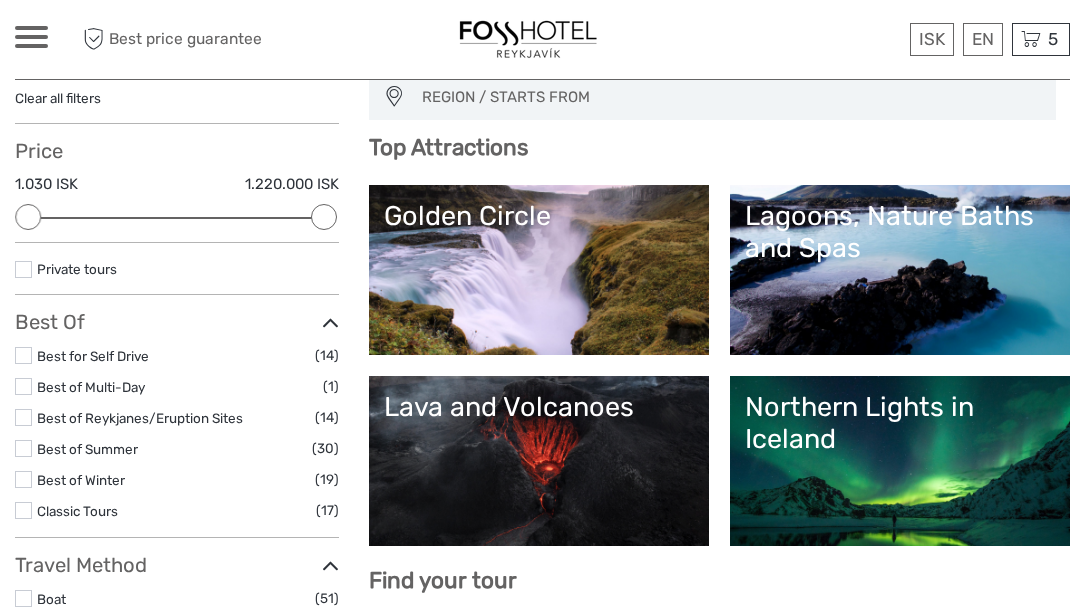 click on "Golden Circle" at bounding box center (539, 270) 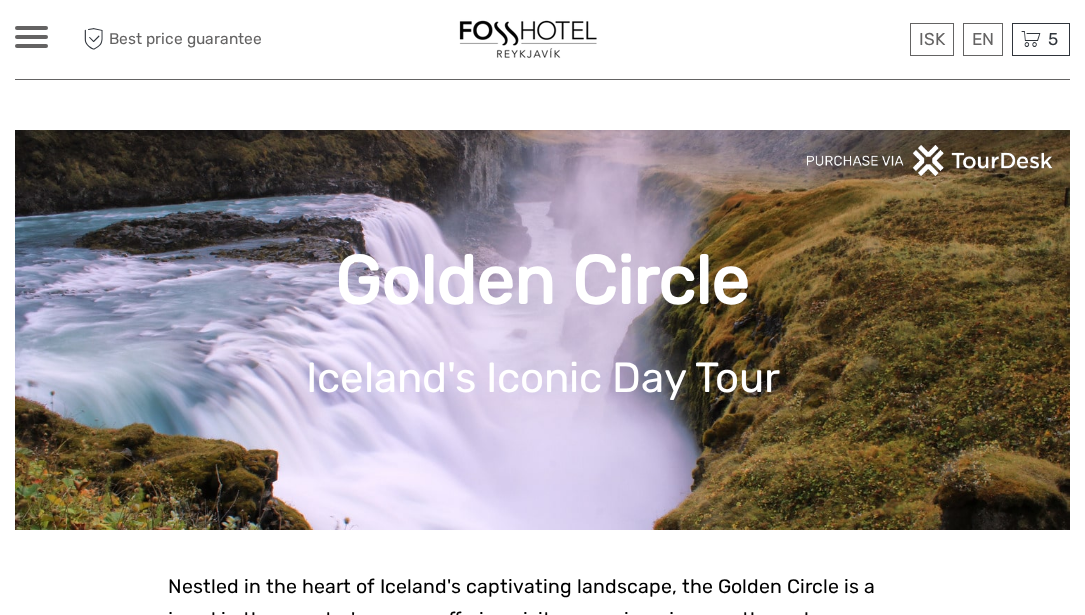 scroll, scrollTop: 0, scrollLeft: 0, axis: both 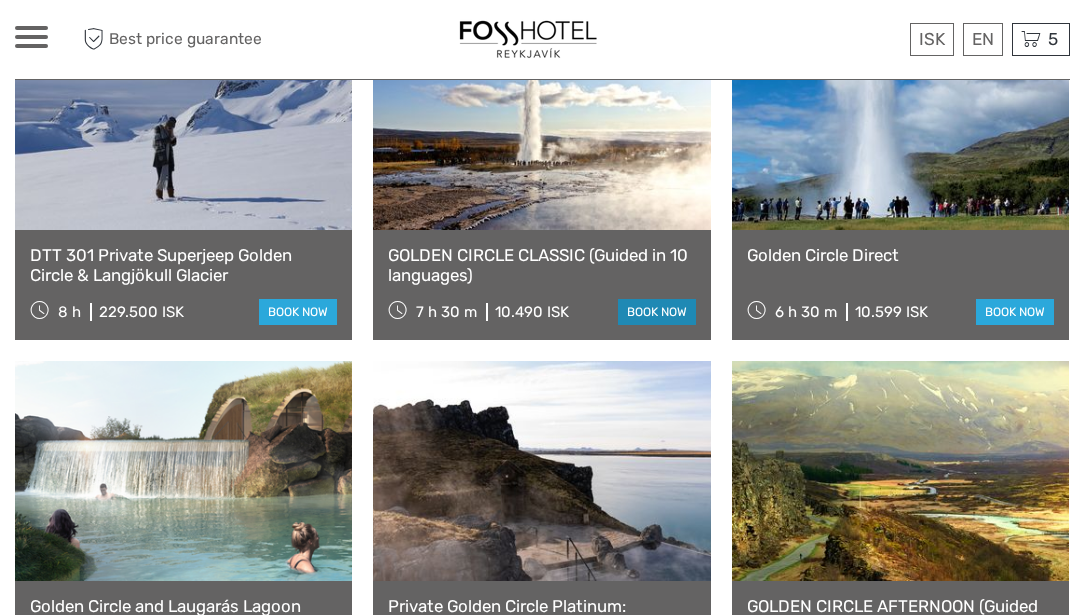 click on "book now" at bounding box center [657, 312] 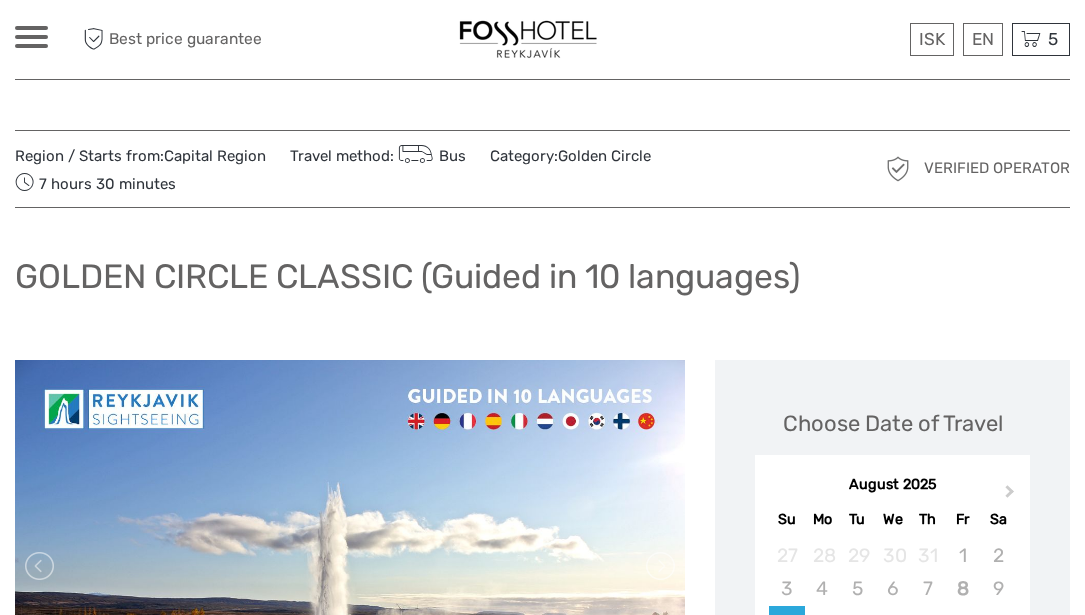 scroll, scrollTop: 0, scrollLeft: 0, axis: both 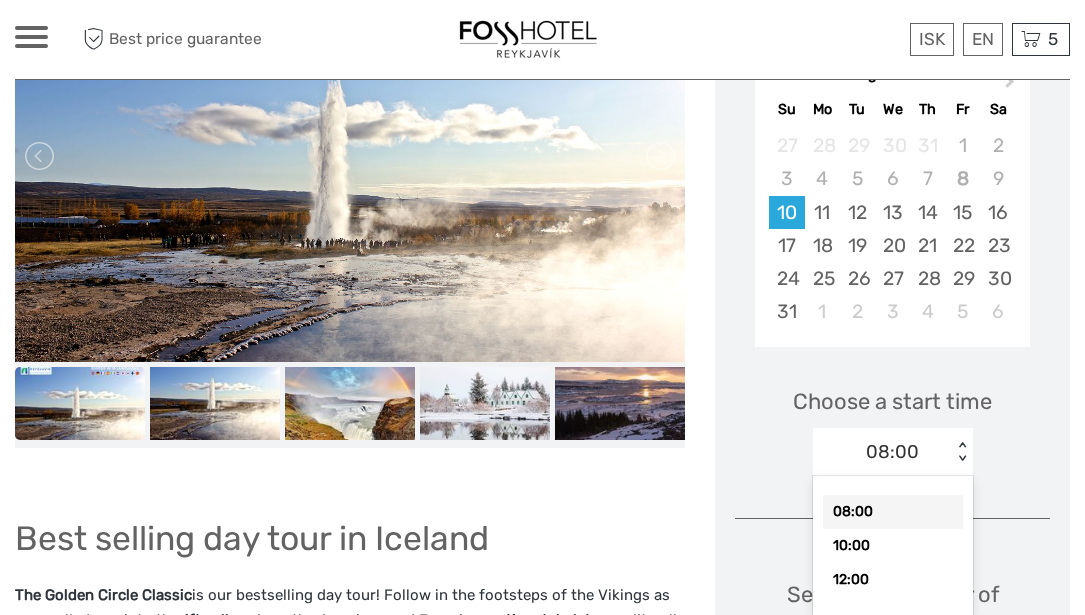 click on "option 08:00 selected, 1 of 3. 3 results available. Use Up and Down to choose options, press Enter to select the currently focused option, press Escape to exit the menu, press Tab to select the option and exit the menu. 08:00 < > 08:00 10:00 12:00" at bounding box center [893, 452] 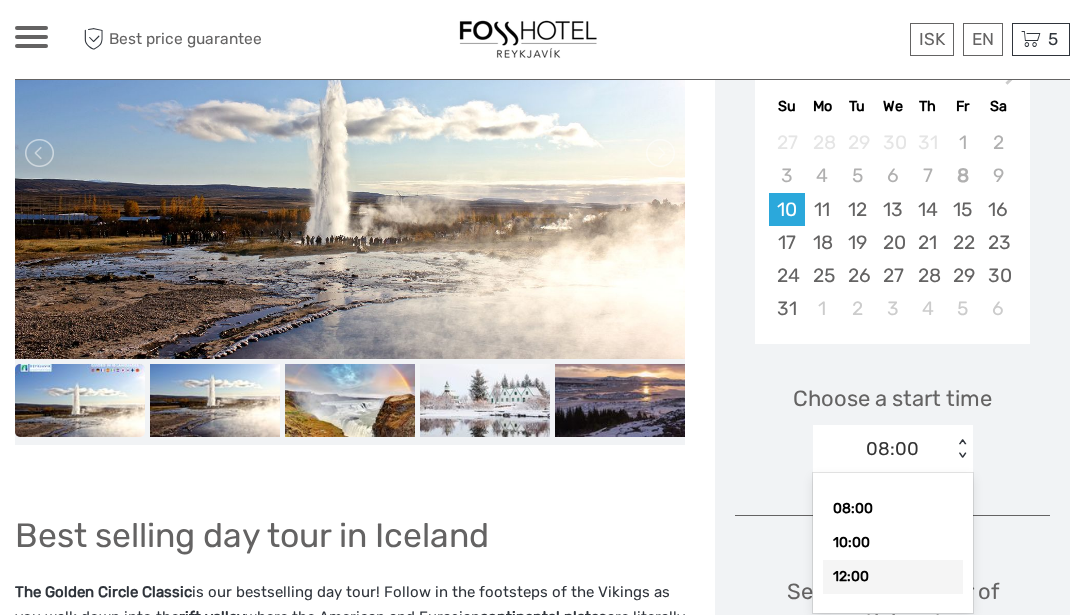 click on "12:00" at bounding box center (893, 577) 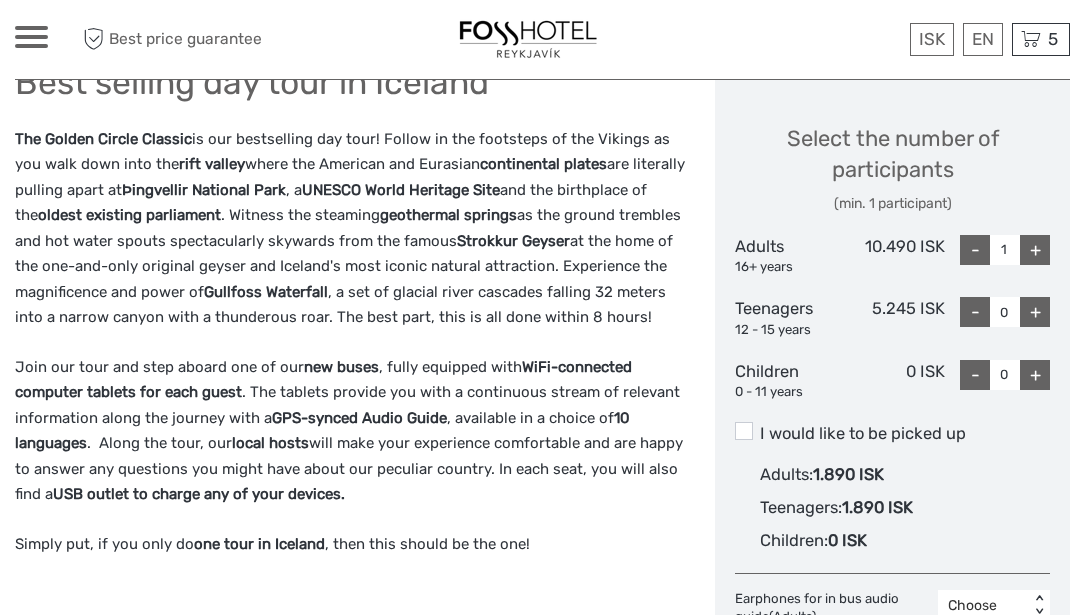 scroll, scrollTop: 869, scrollLeft: 0, axis: vertical 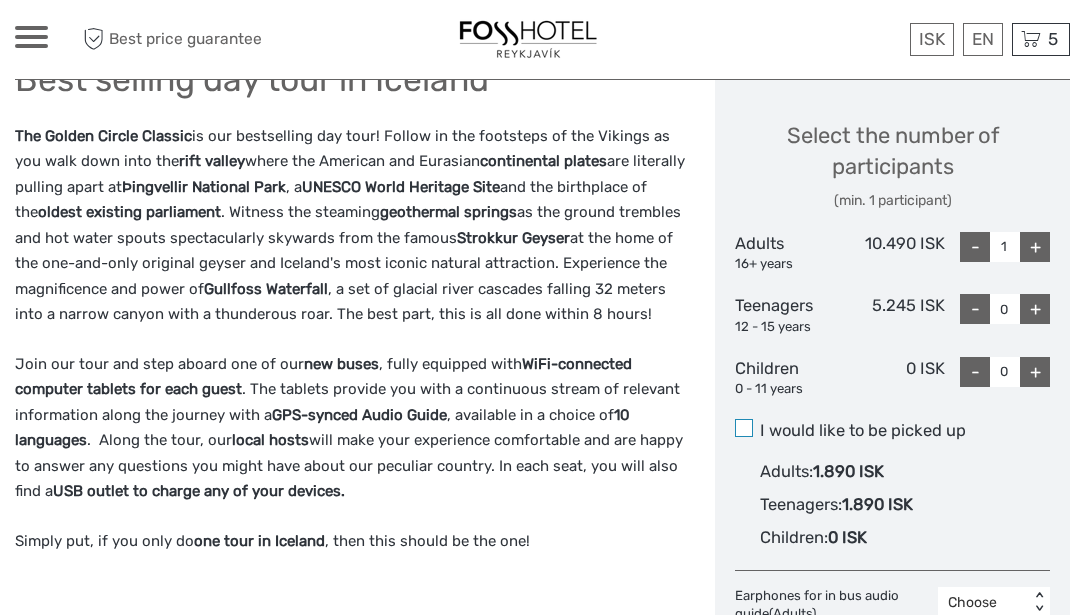 click at bounding box center [744, 428] 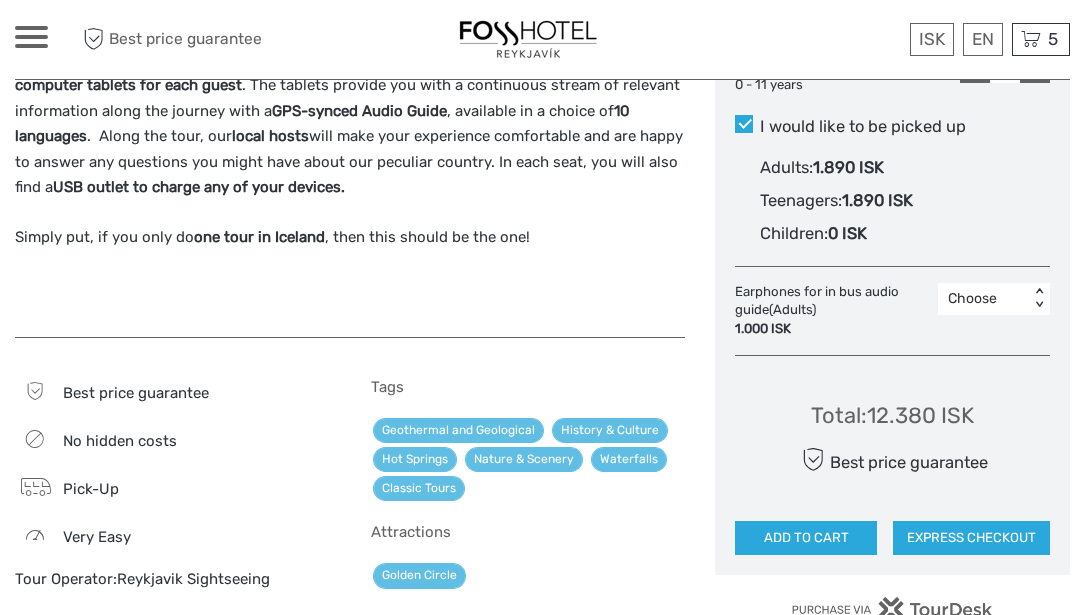 scroll, scrollTop: 1198, scrollLeft: 0, axis: vertical 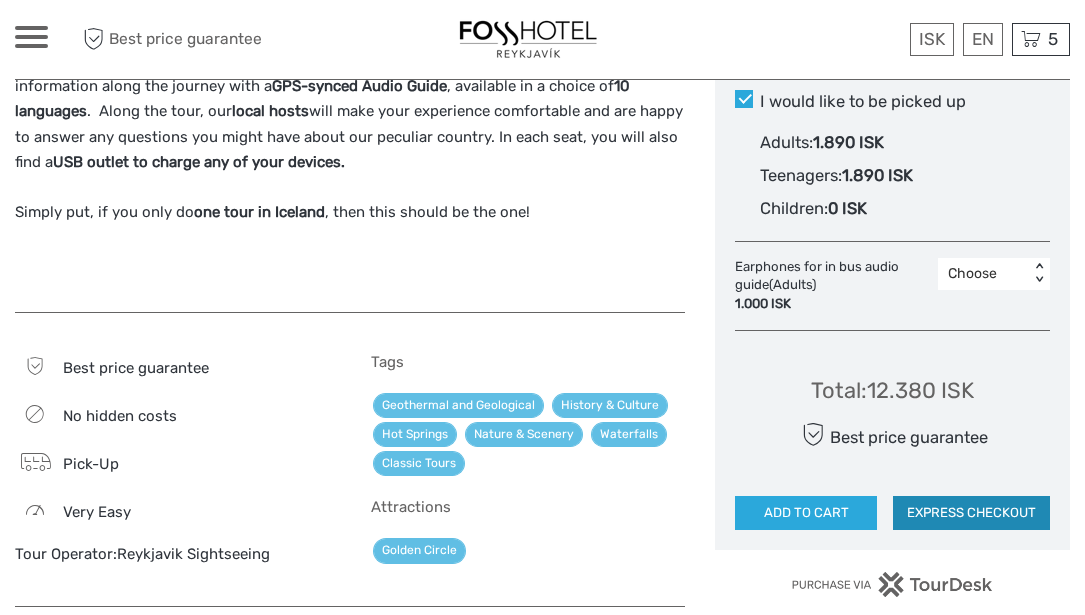 click on "EXPRESS CHECKOUT" at bounding box center [971, 513] 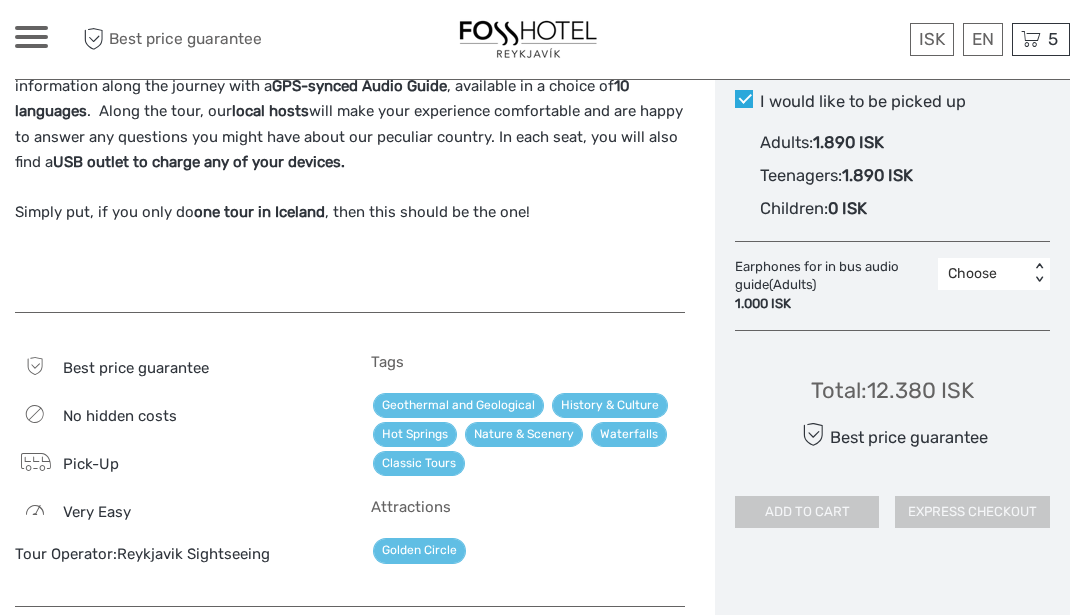 scroll, scrollTop: 1197, scrollLeft: 0, axis: vertical 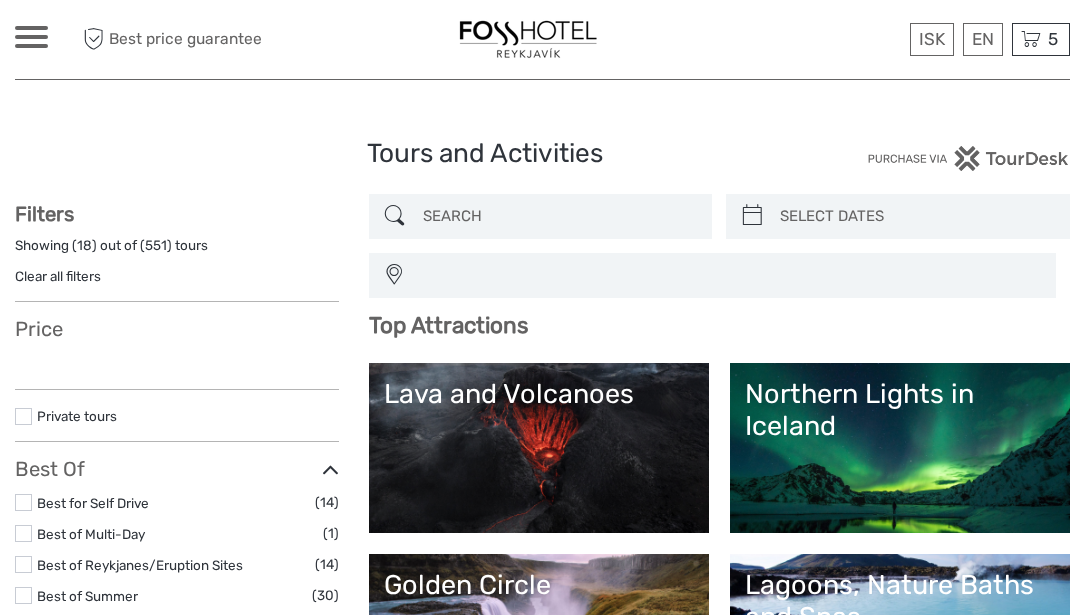 select 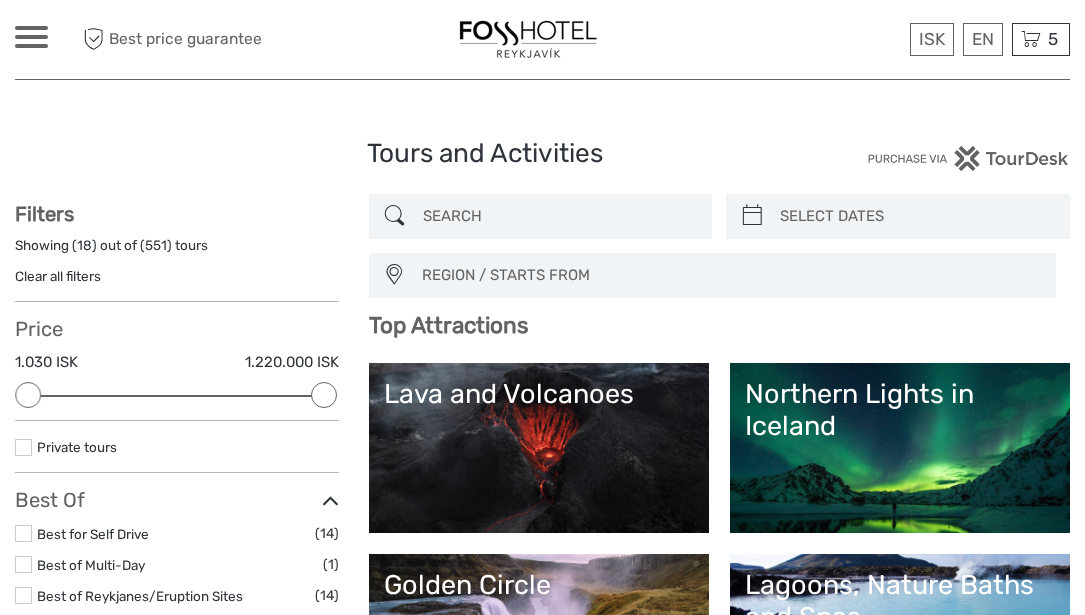 scroll, scrollTop: 0, scrollLeft: 0, axis: both 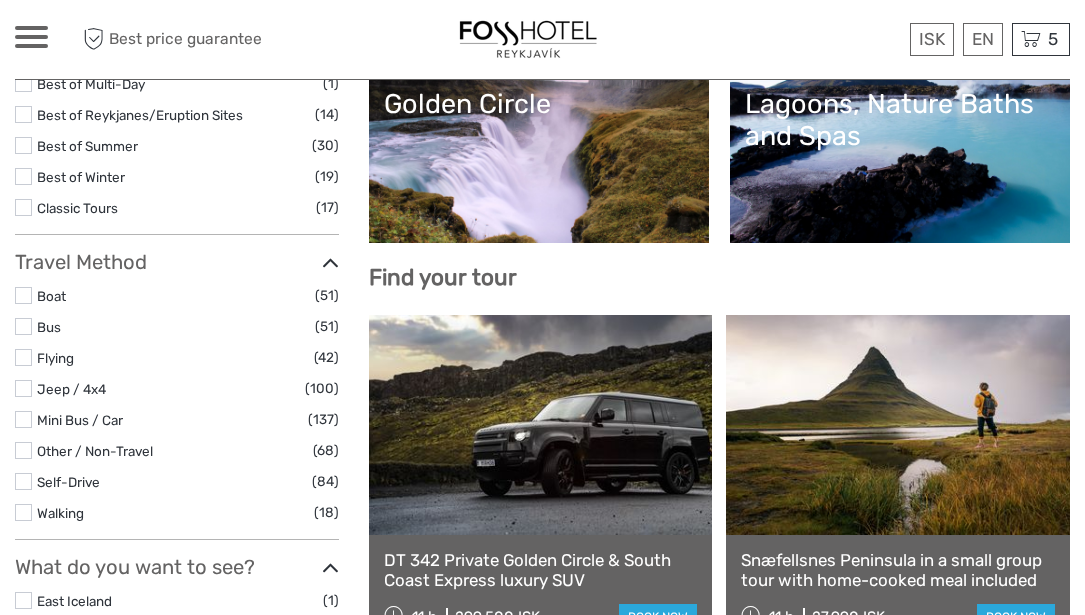 click on "Golden Circle" at bounding box center [539, 158] 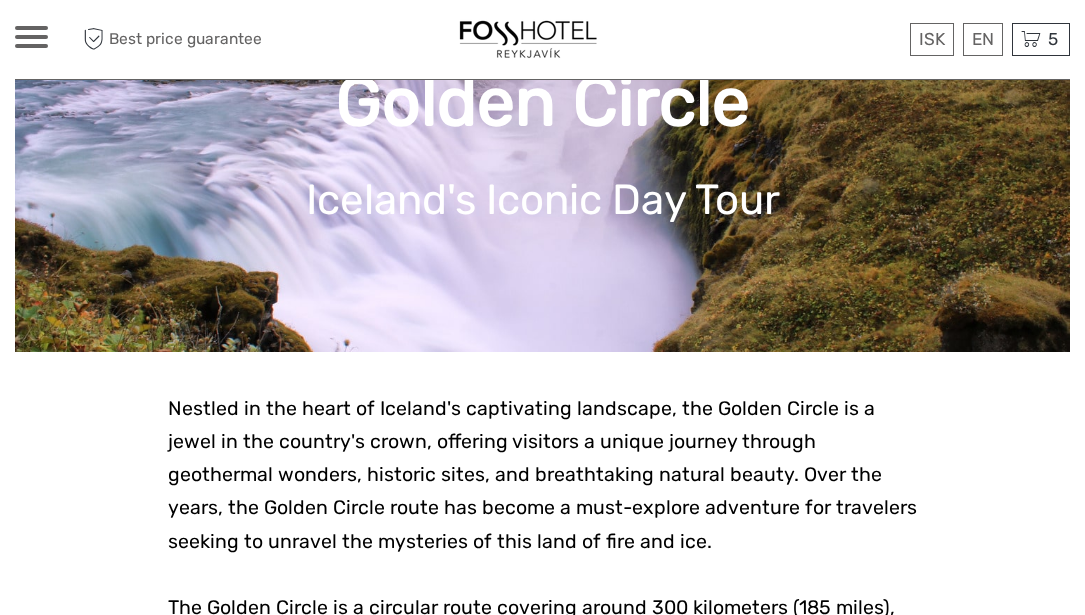 scroll, scrollTop: 263, scrollLeft: 0, axis: vertical 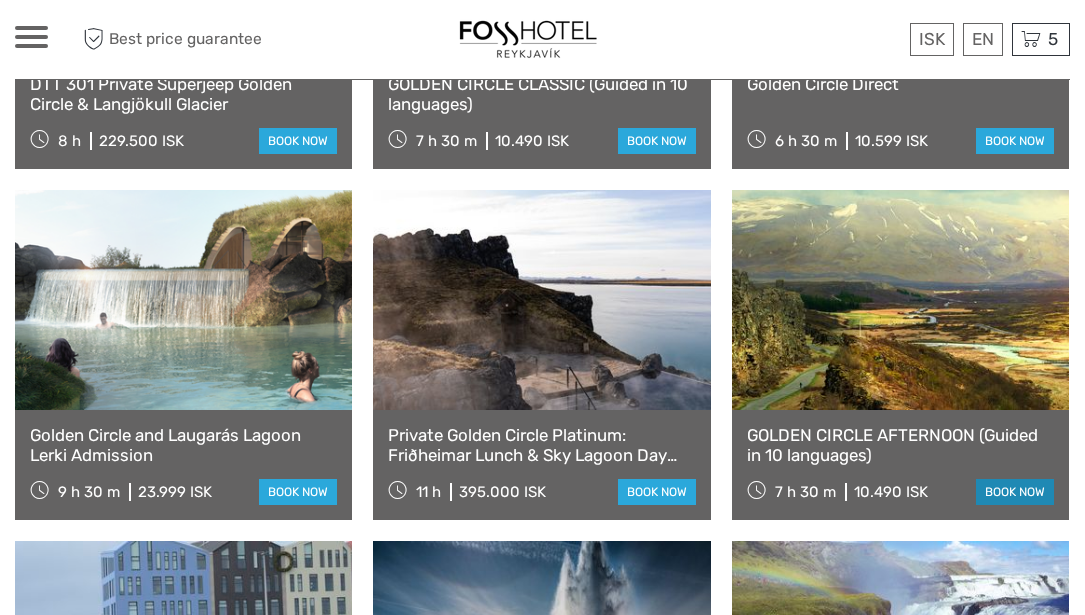 click on "book now" at bounding box center [1015, 492] 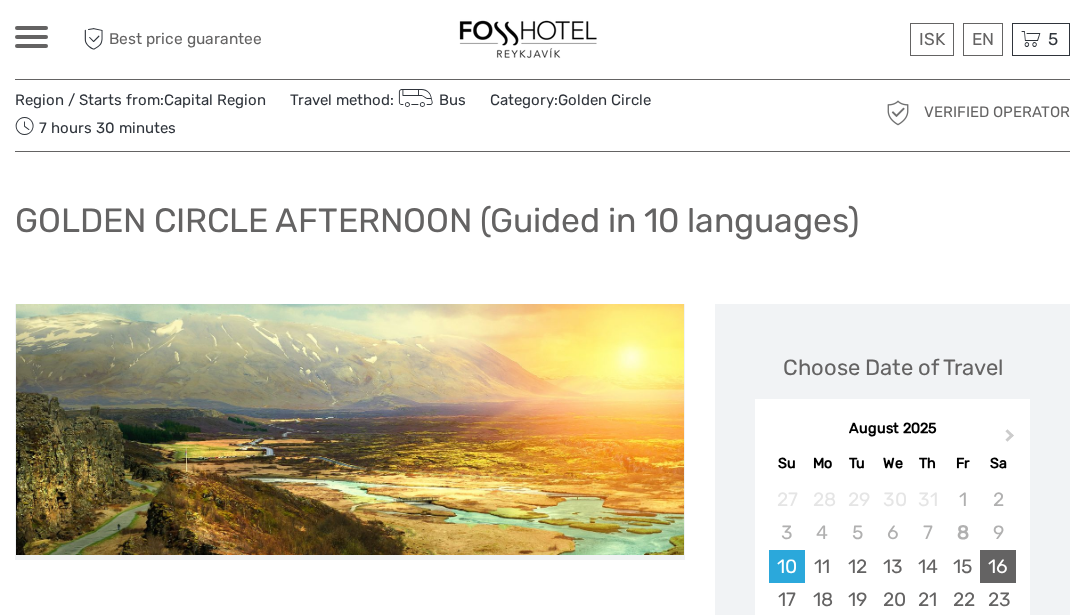 scroll, scrollTop: 163, scrollLeft: 0, axis: vertical 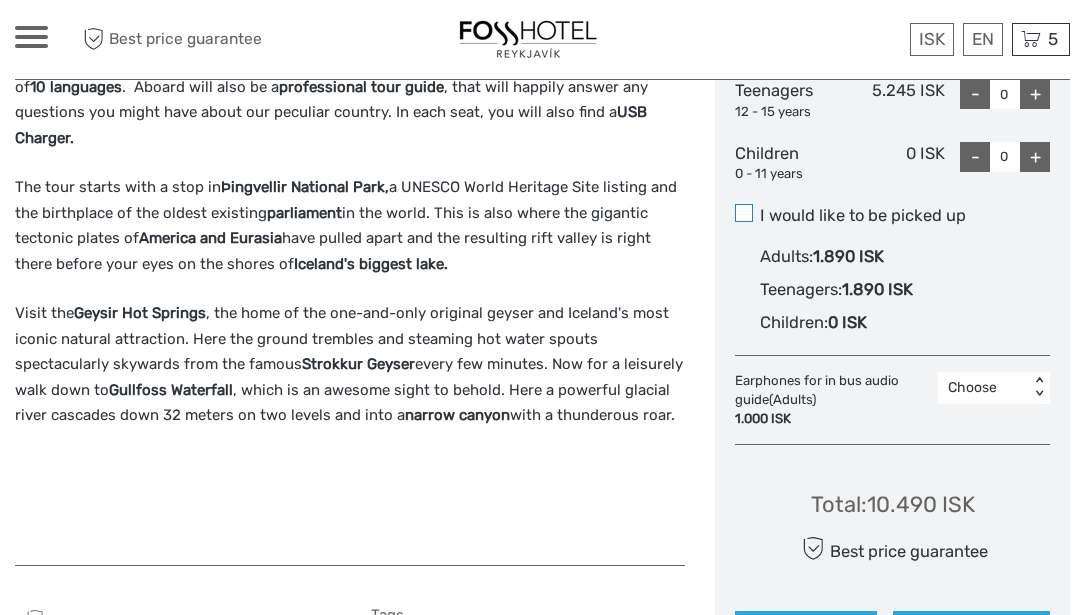 click at bounding box center (744, 213) 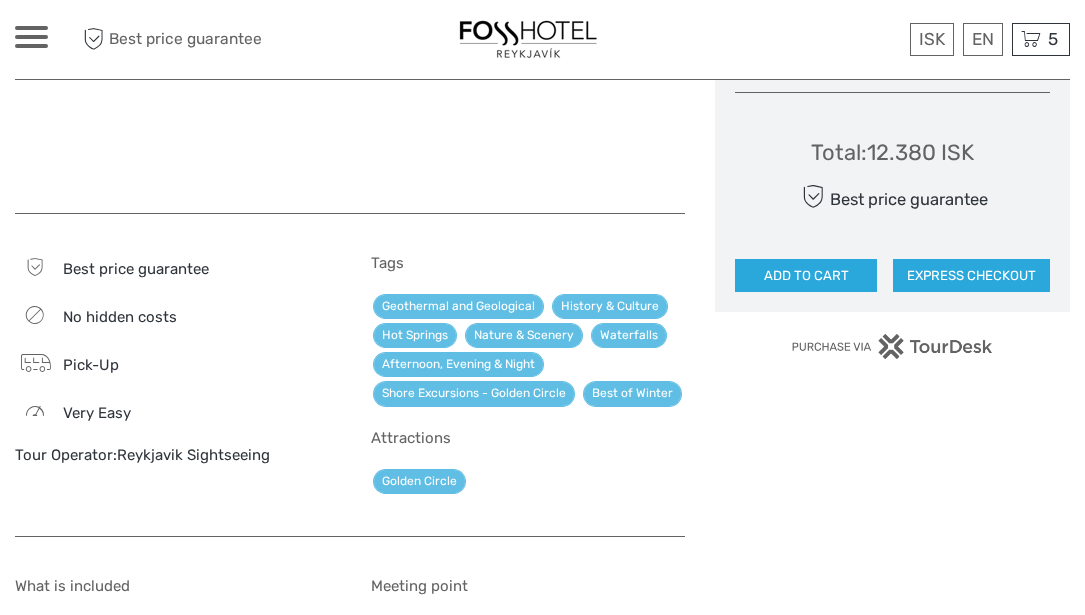 scroll, scrollTop: 1429, scrollLeft: 0, axis: vertical 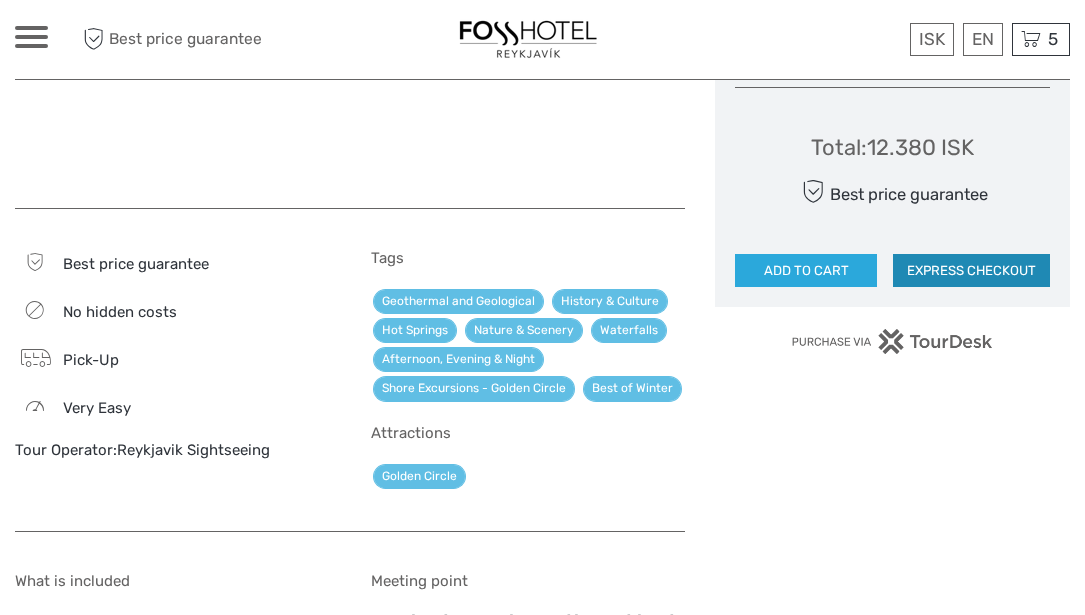 click on "EXPRESS CHECKOUT" at bounding box center [971, 271] 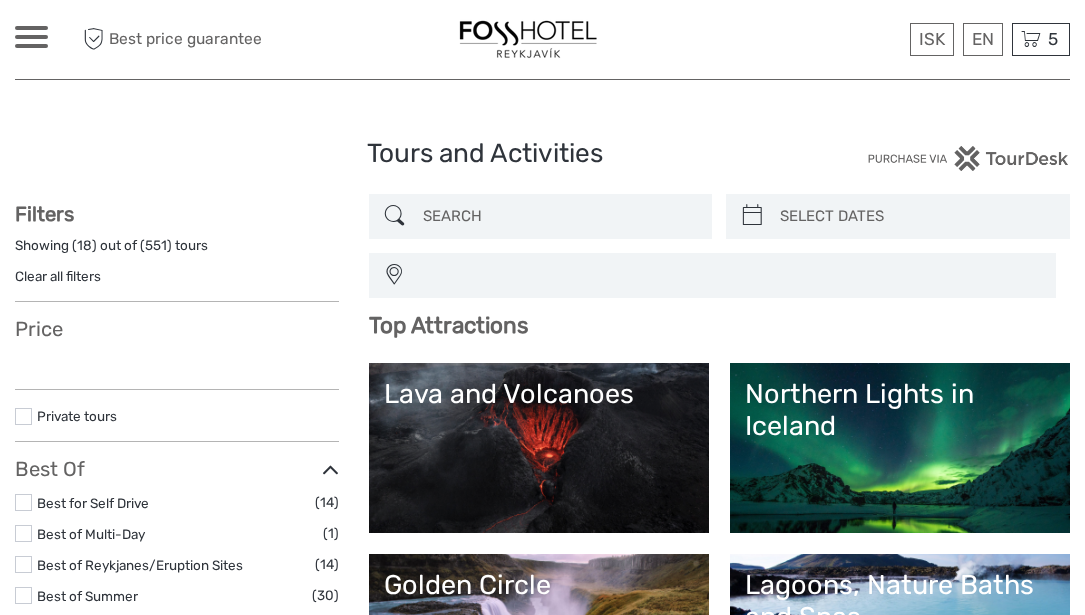 select 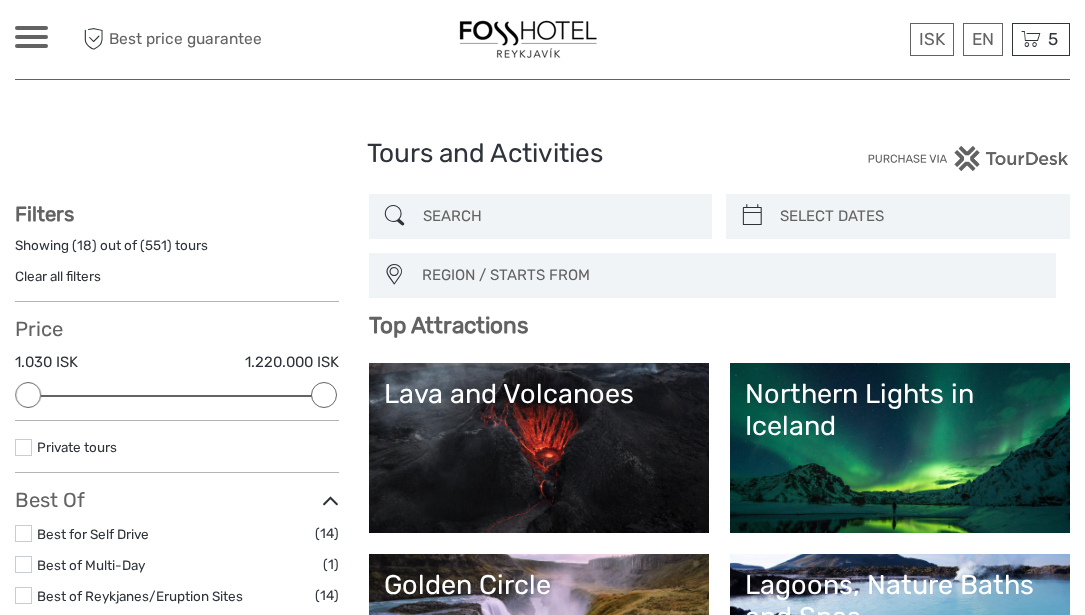 scroll, scrollTop: 0, scrollLeft: 0, axis: both 